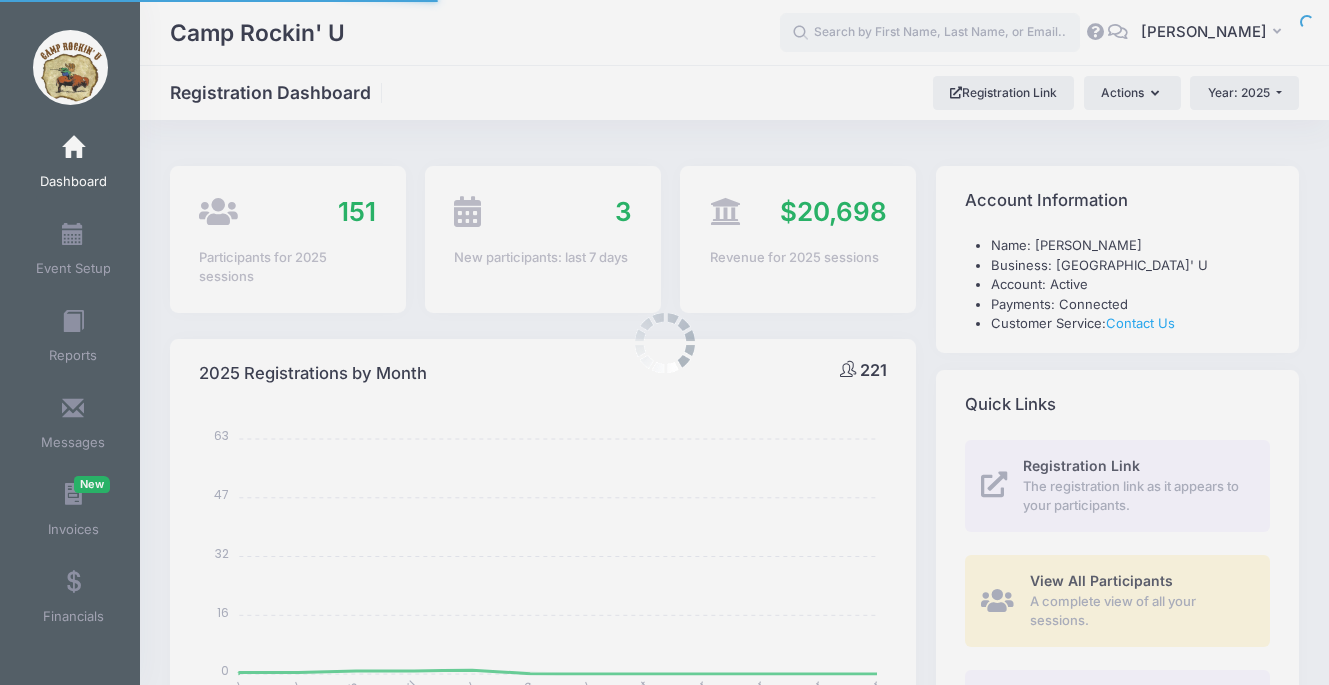 select 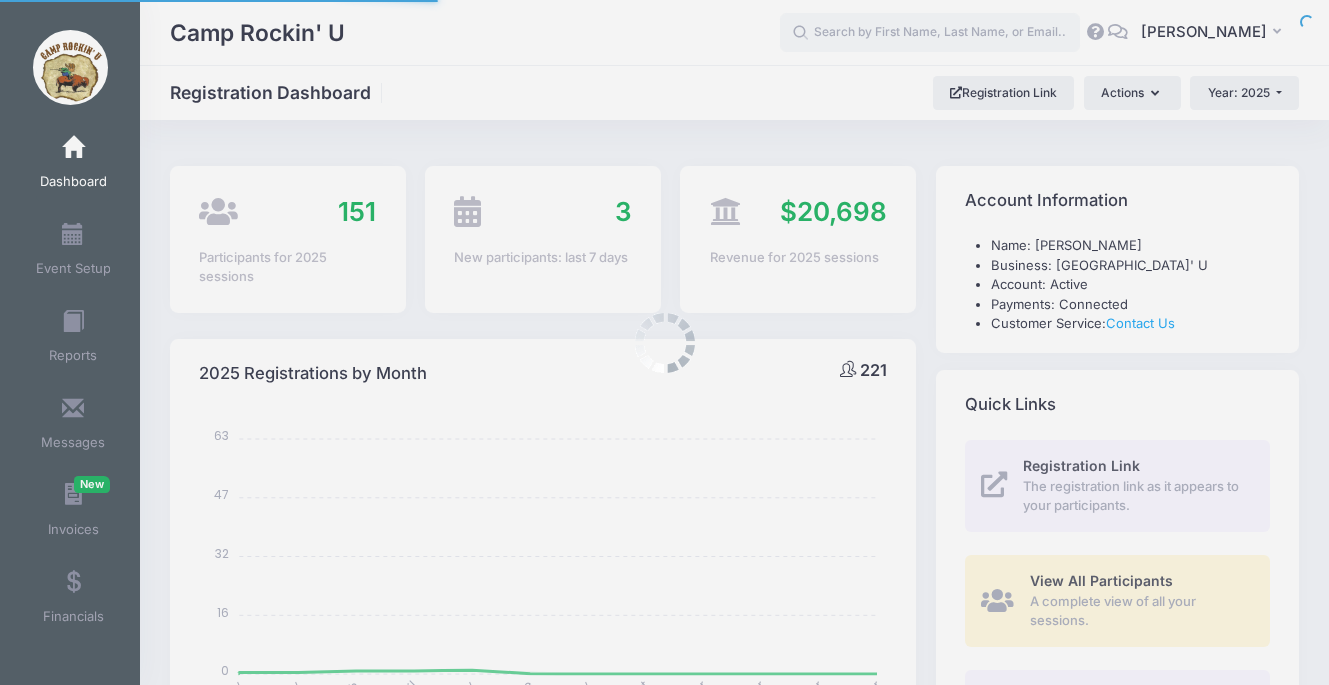 scroll, scrollTop: 0, scrollLeft: 0, axis: both 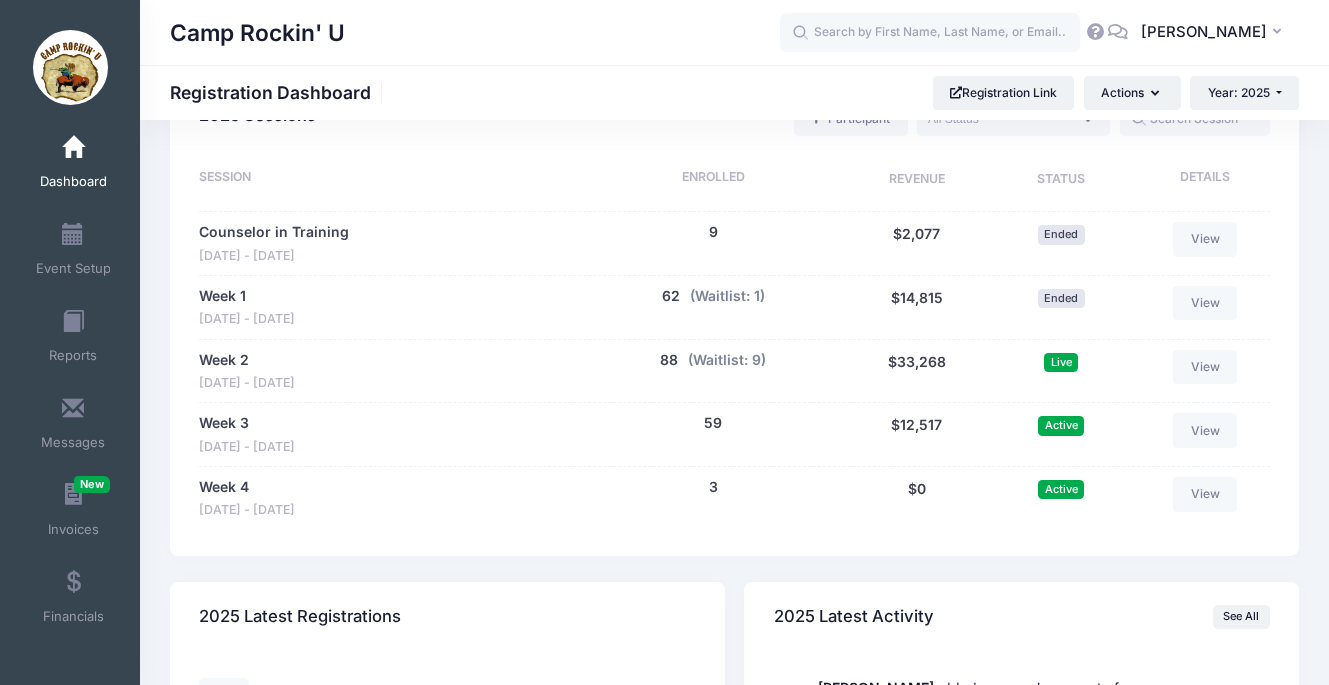 click on "Week 3
Jul 20 - Jul 25, 2025
59 people
$12,517
59
(Waitlist: 0)
$12,517
Active
View" at bounding box center (734, 434) 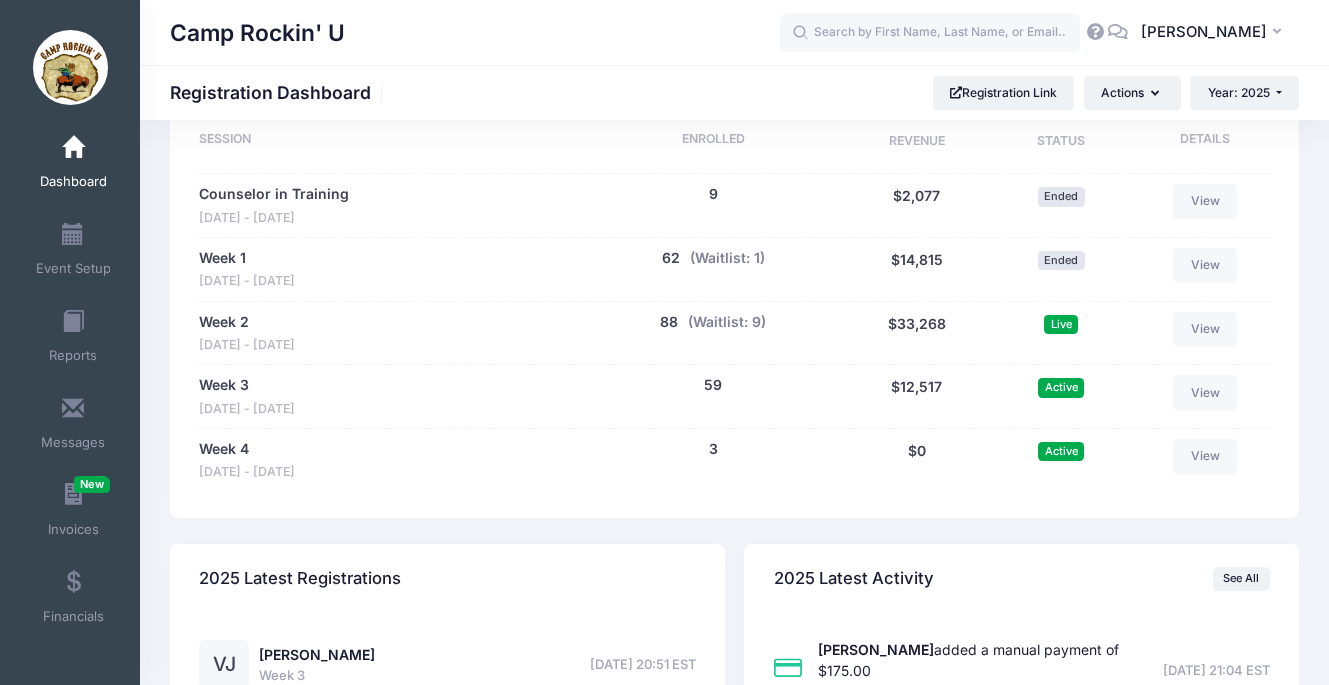 scroll, scrollTop: 1025, scrollLeft: 0, axis: vertical 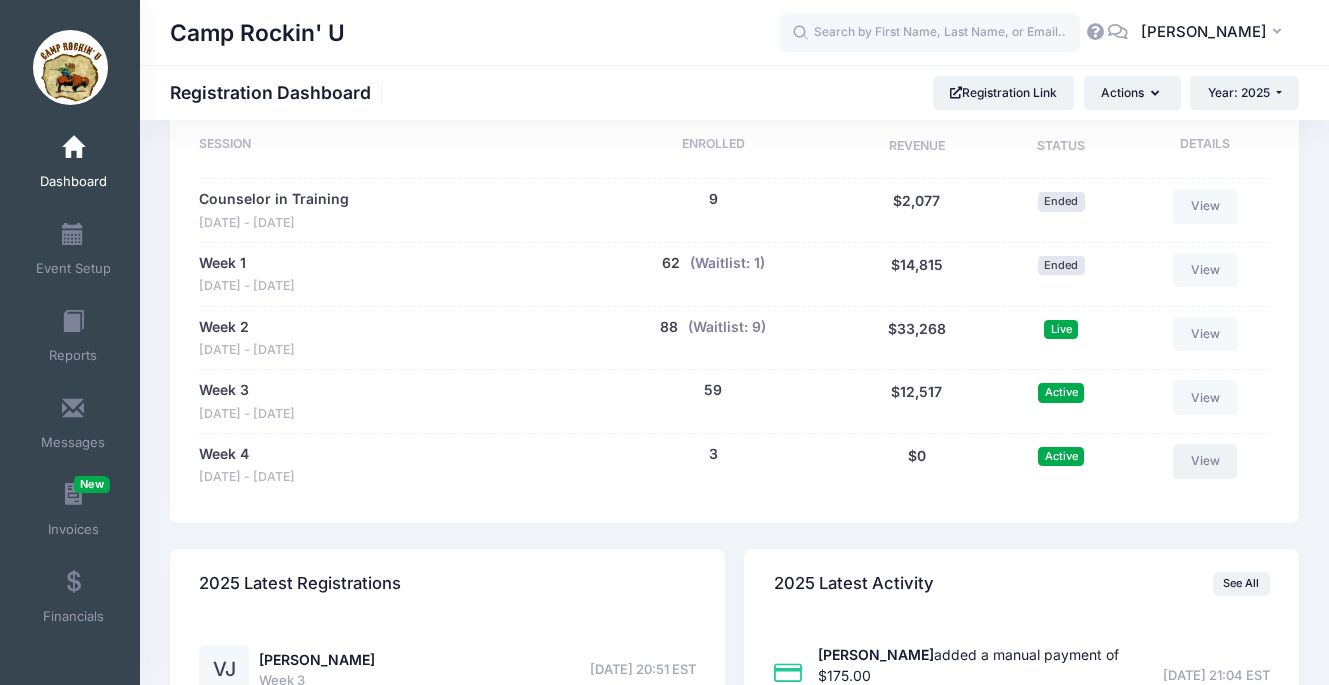 click on "View" at bounding box center [1205, 461] 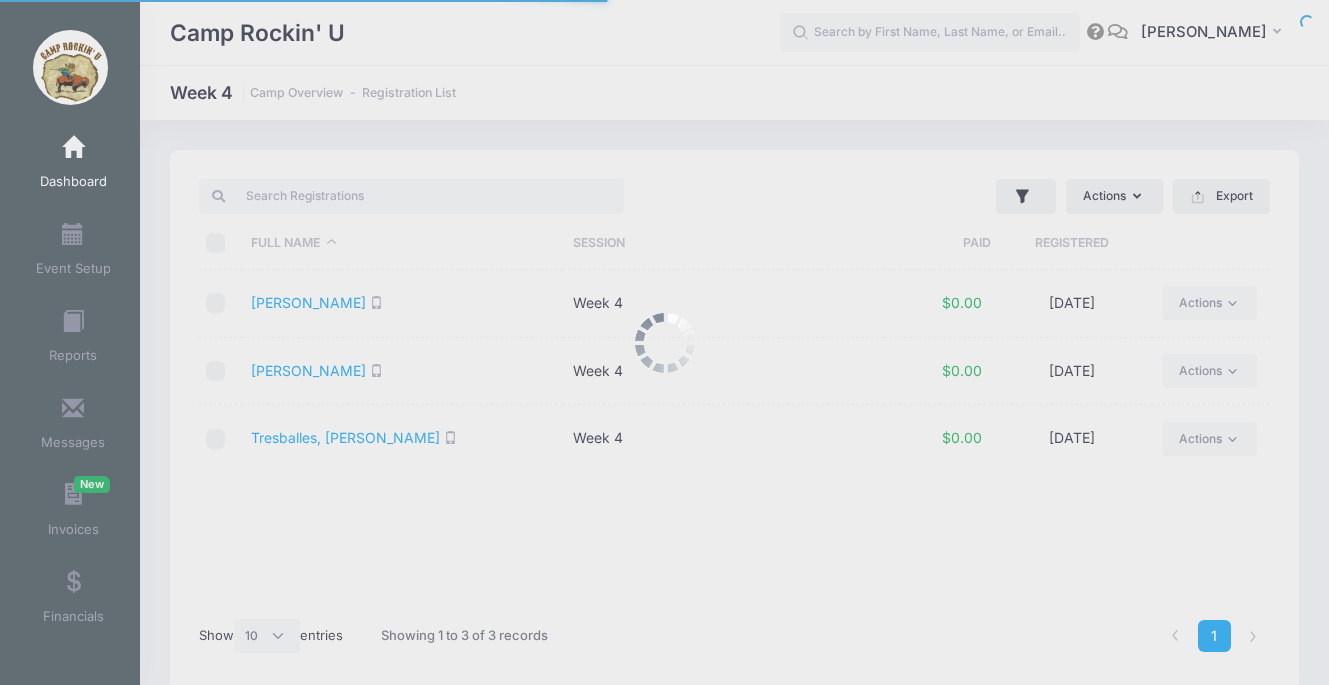 select on "10" 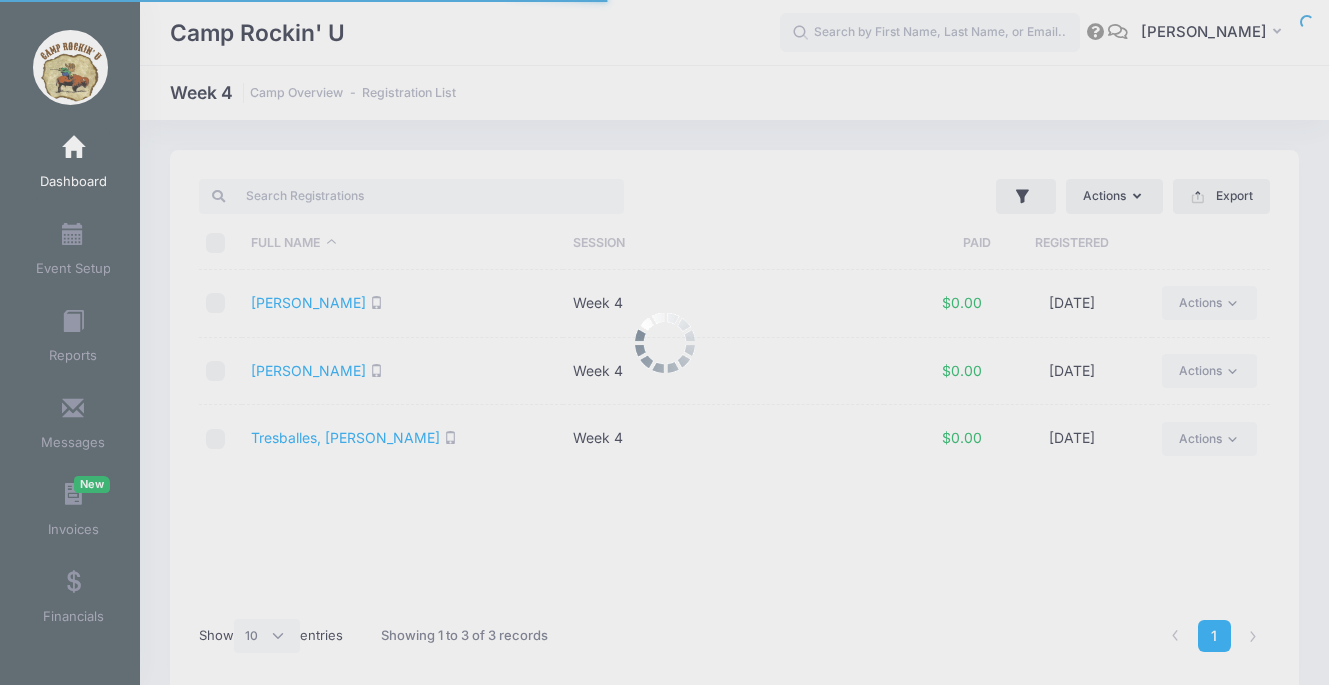 scroll, scrollTop: 0, scrollLeft: 0, axis: both 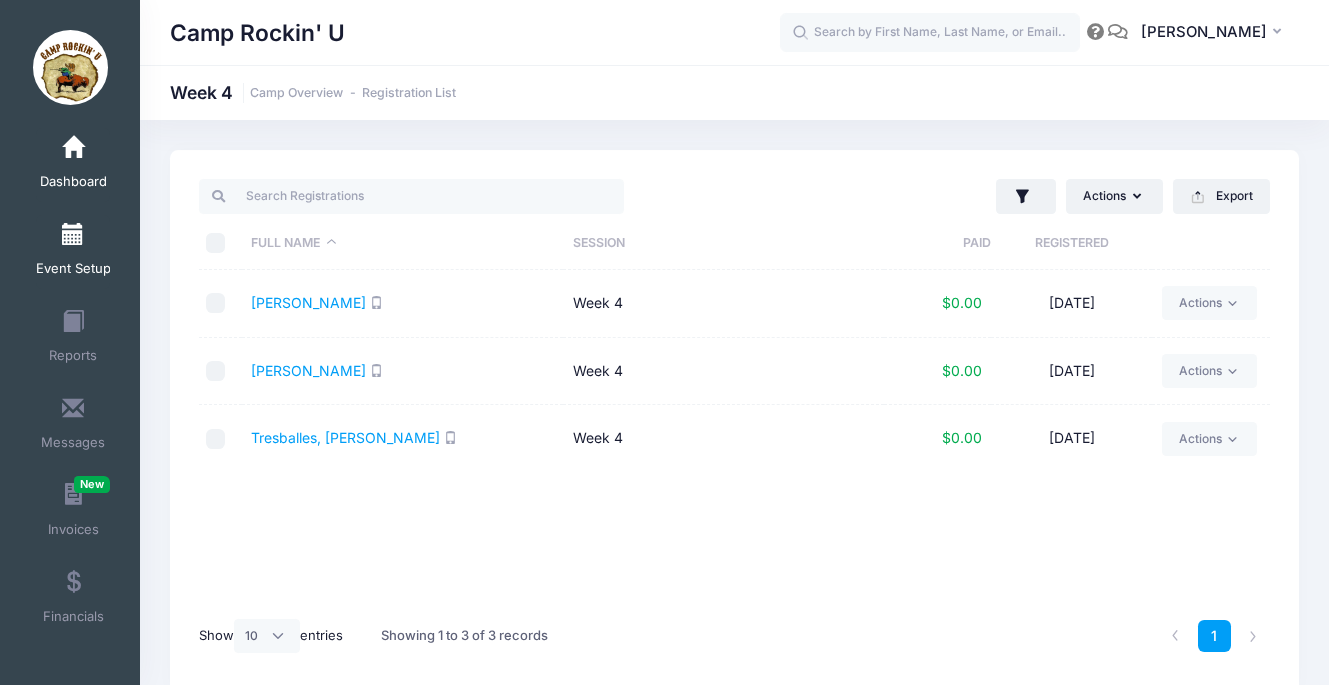 click at bounding box center (73, 235) 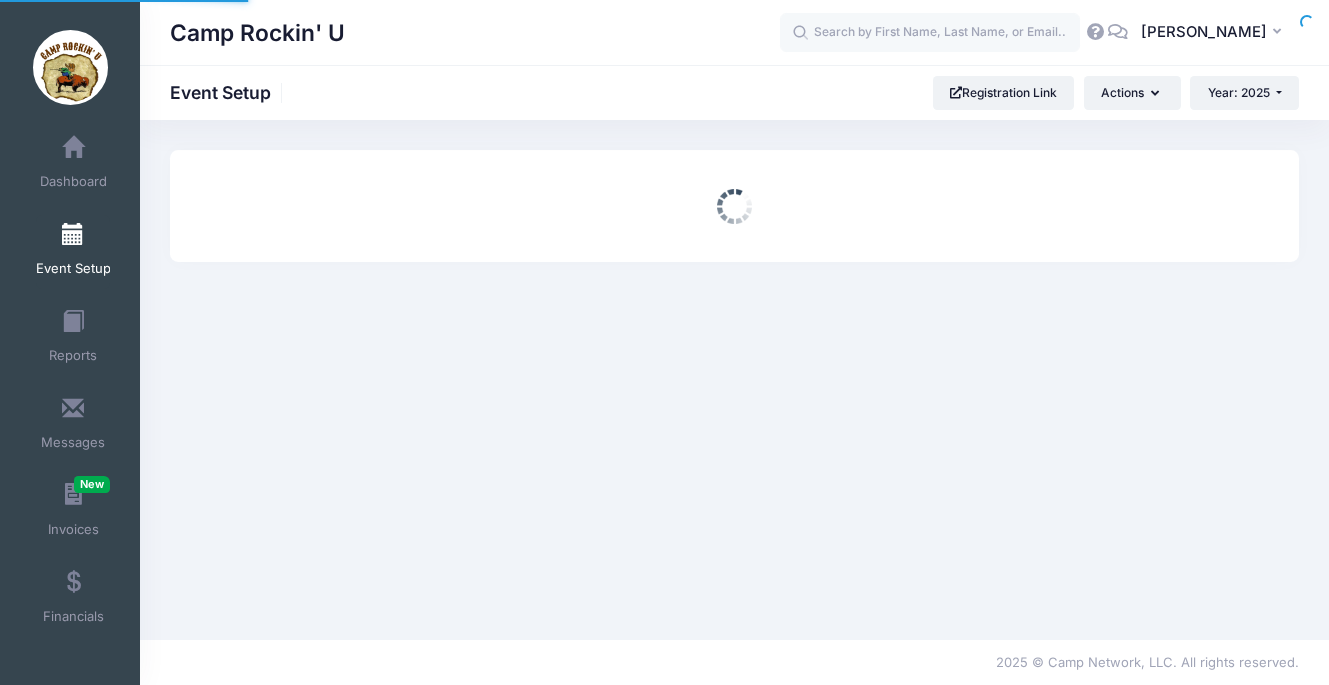 scroll, scrollTop: 0, scrollLeft: 0, axis: both 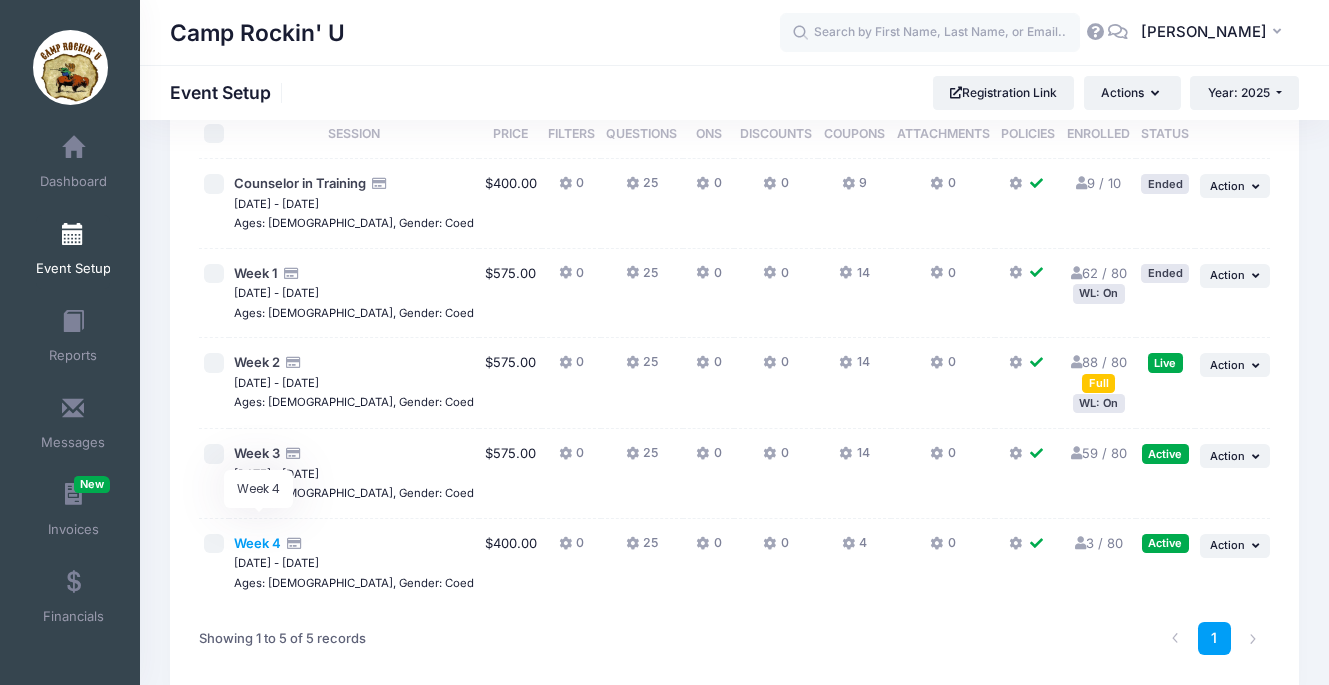 click on "Week 4" at bounding box center [257, 543] 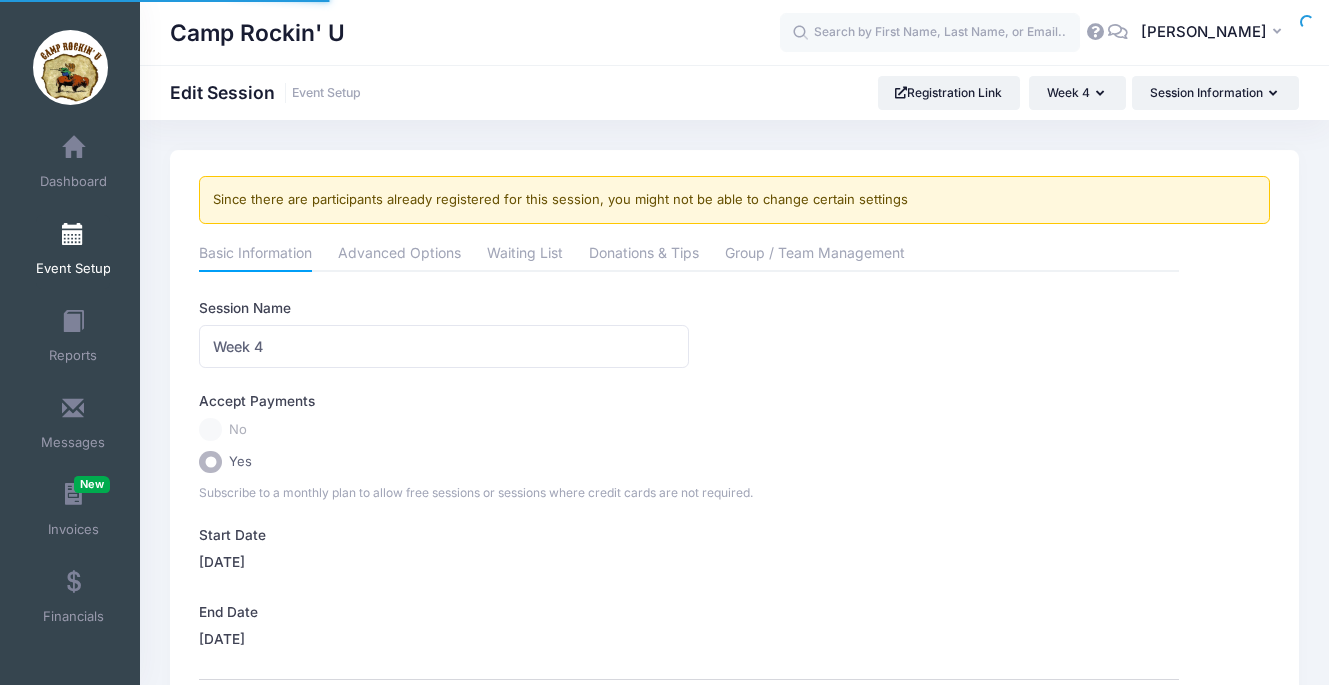 scroll, scrollTop: 0, scrollLeft: 0, axis: both 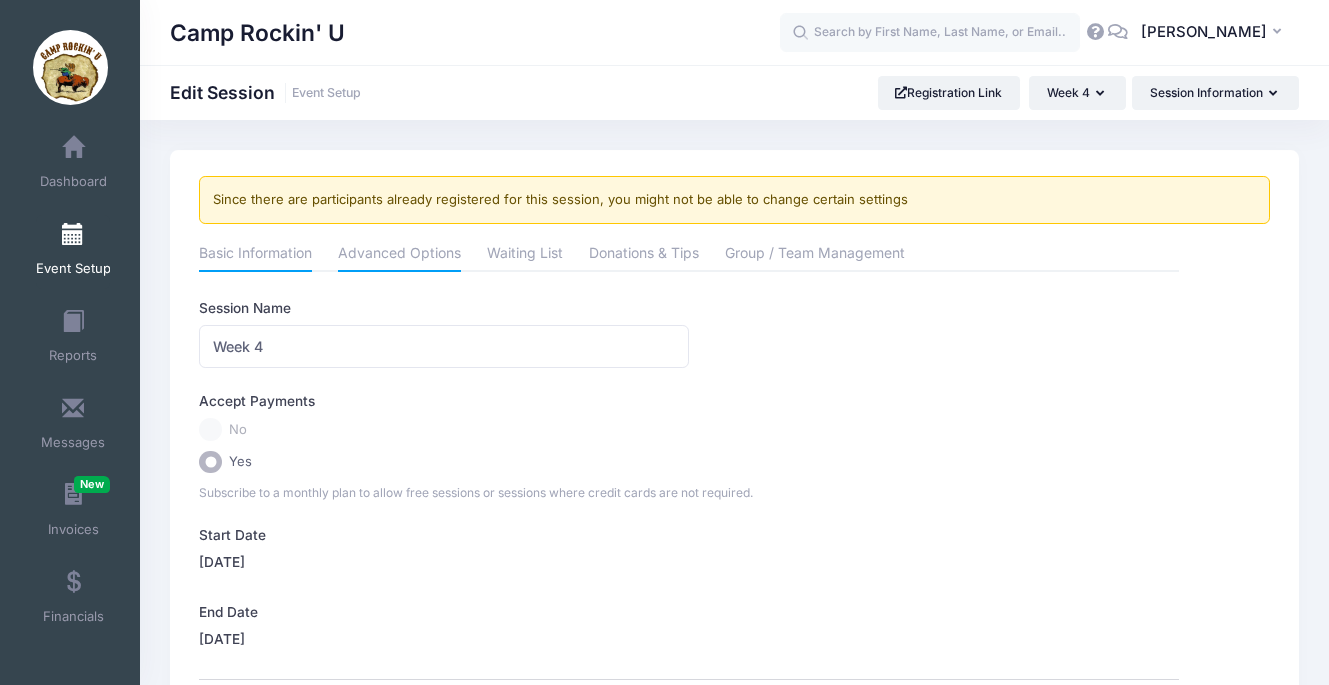 click on "Advanced Options" at bounding box center (399, 255) 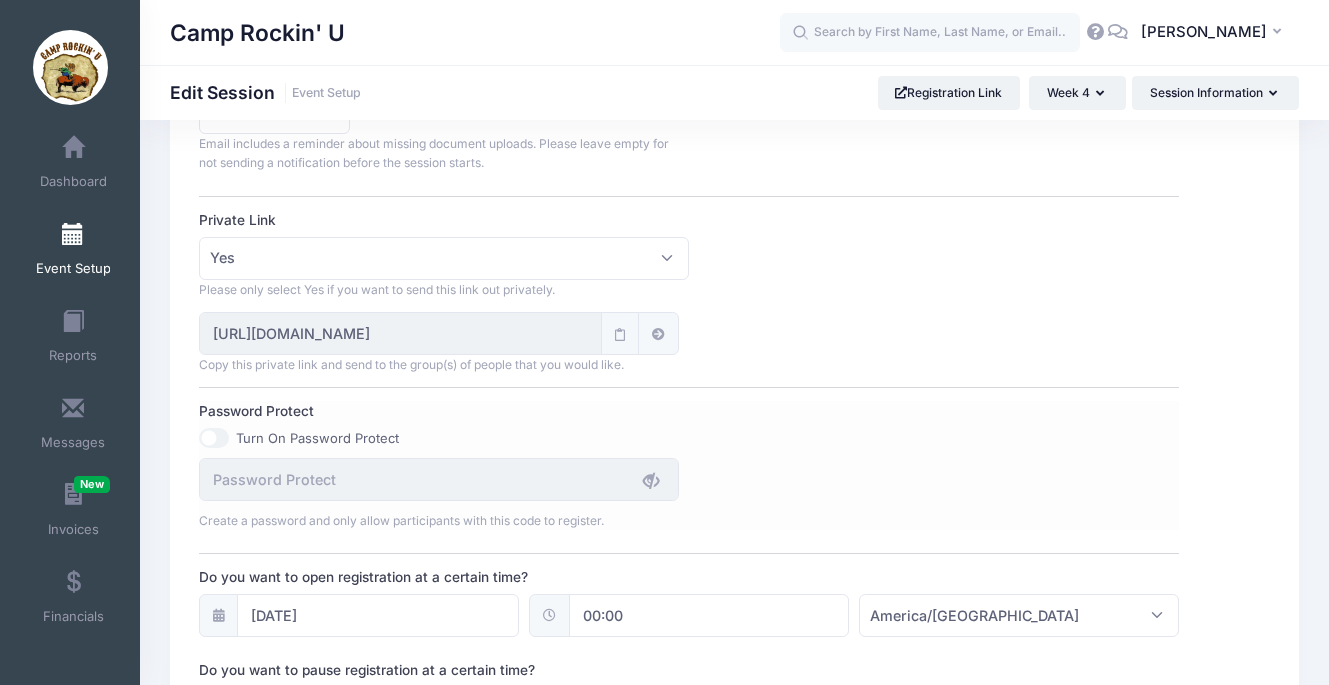 scroll, scrollTop: 1268, scrollLeft: 0, axis: vertical 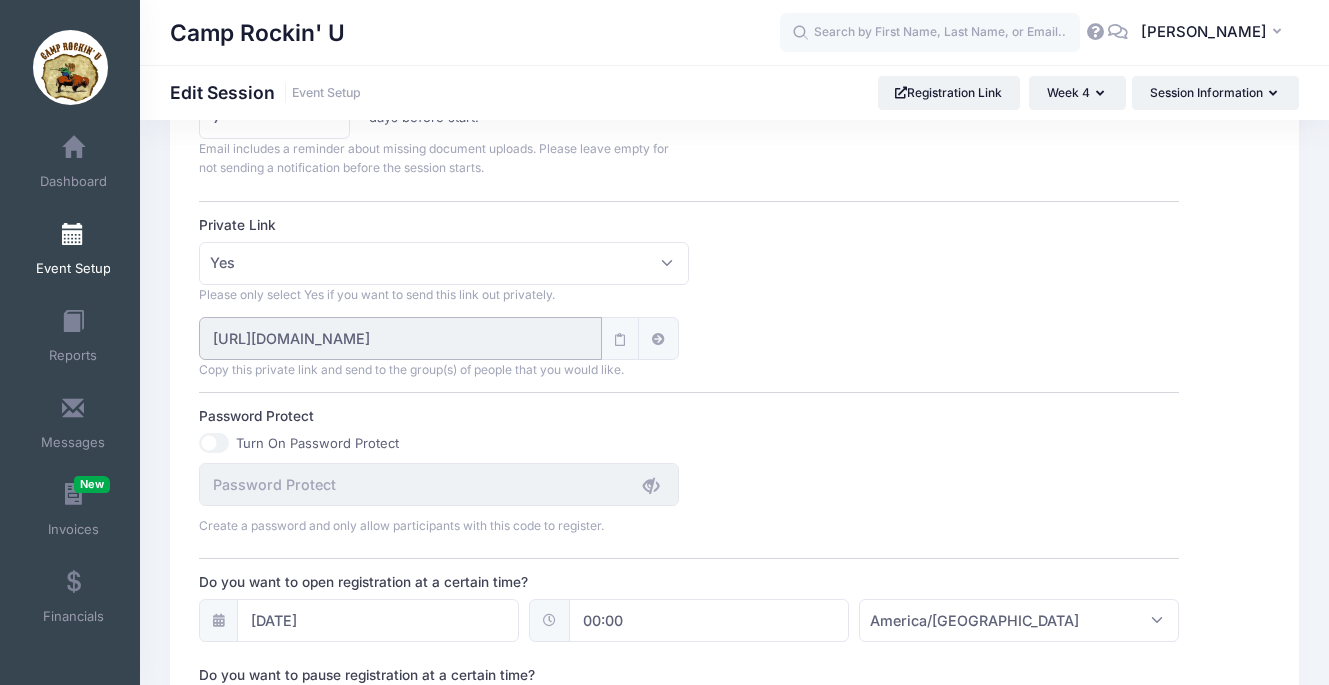 click on "[URL][DOMAIN_NAME]" at bounding box center [400, 338] 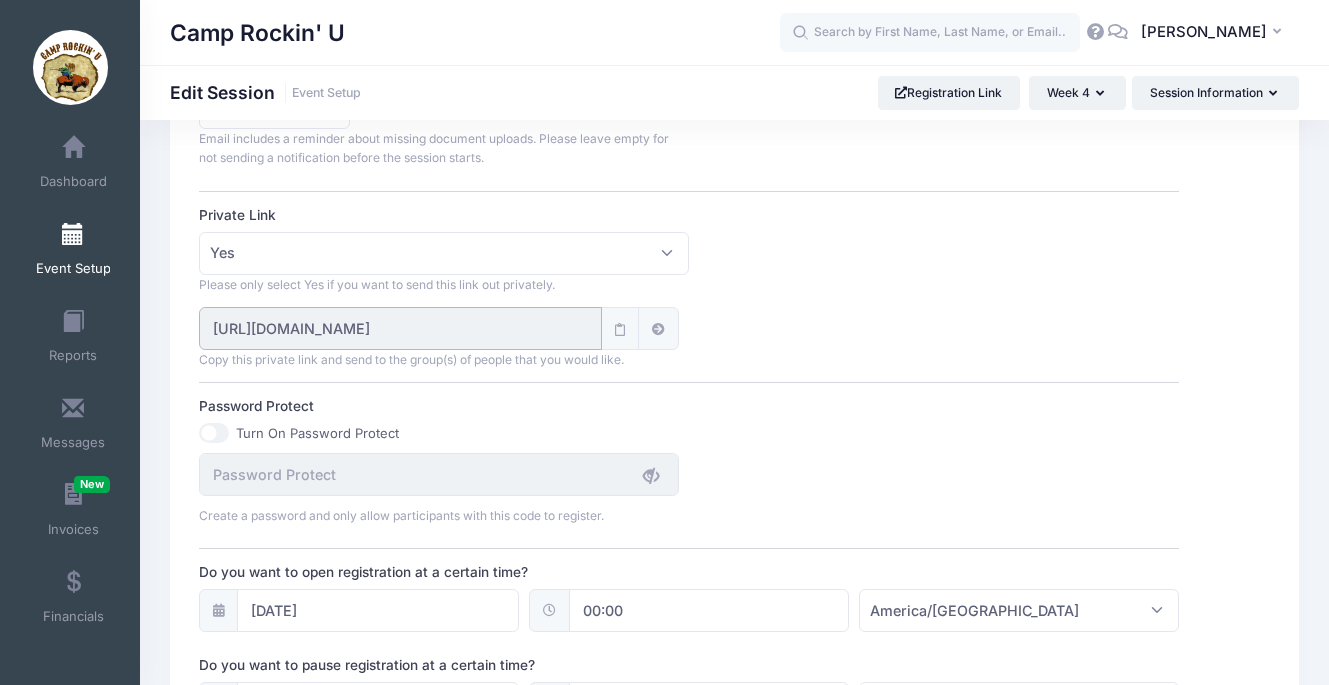 scroll, scrollTop: 1278, scrollLeft: 0, axis: vertical 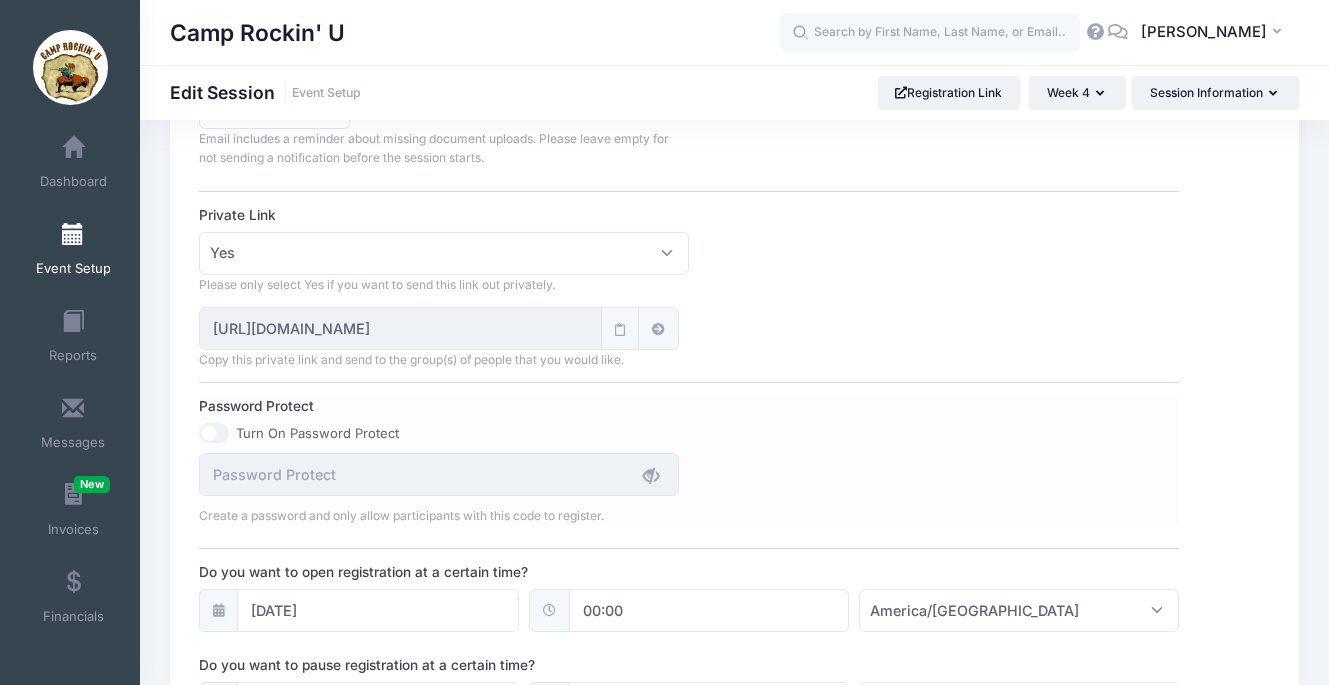 click on "Create a password and only allow participants with this code to register." at bounding box center (689, 489) 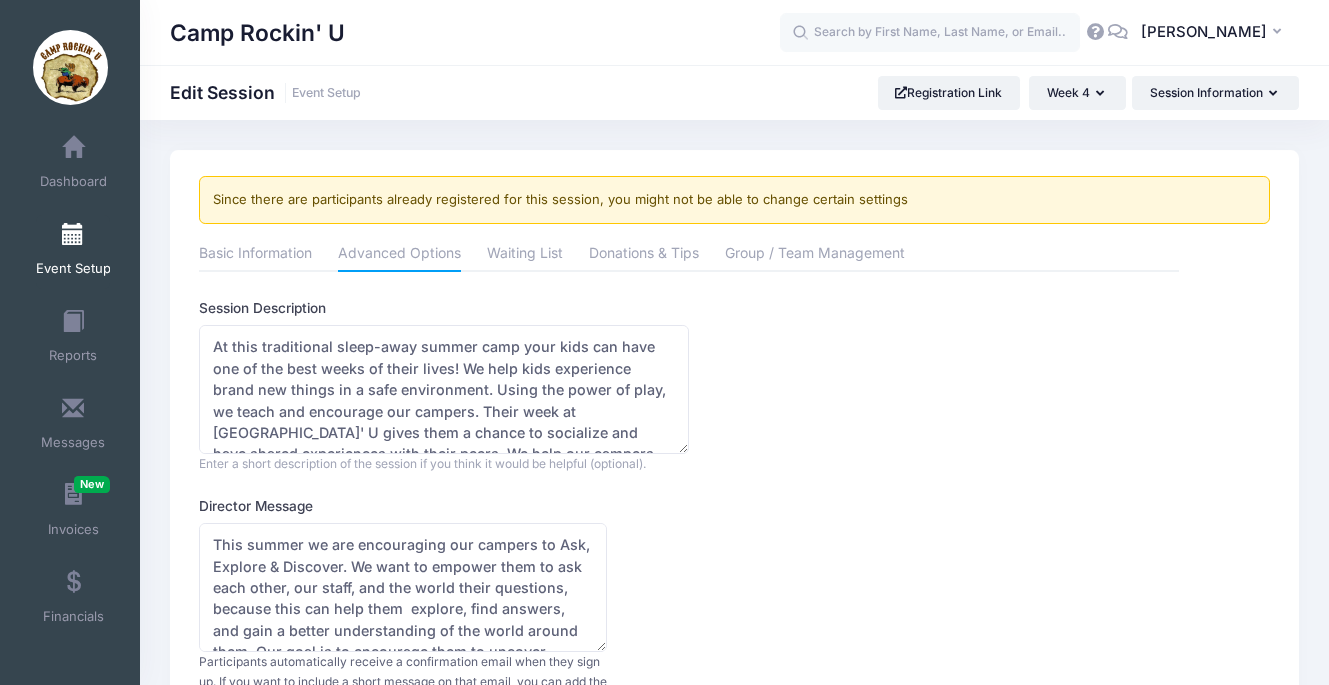 scroll, scrollTop: 0, scrollLeft: 0, axis: both 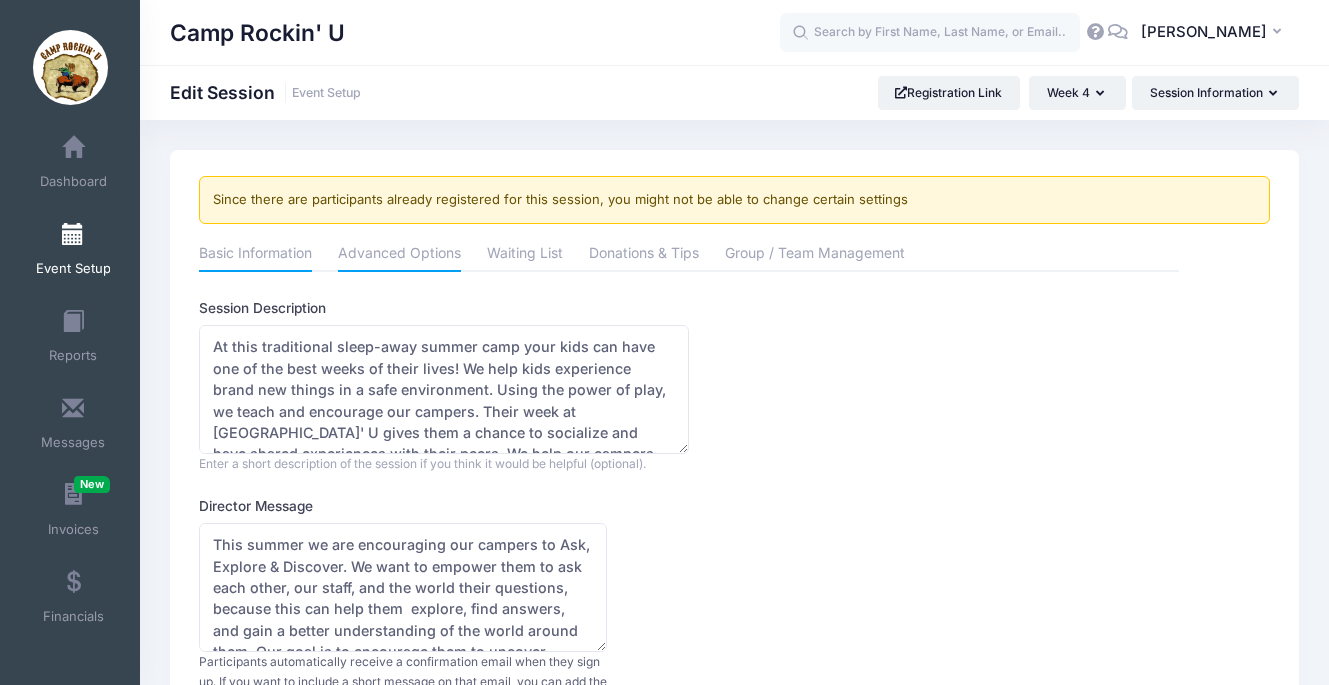 click on "Basic Information" at bounding box center [255, 255] 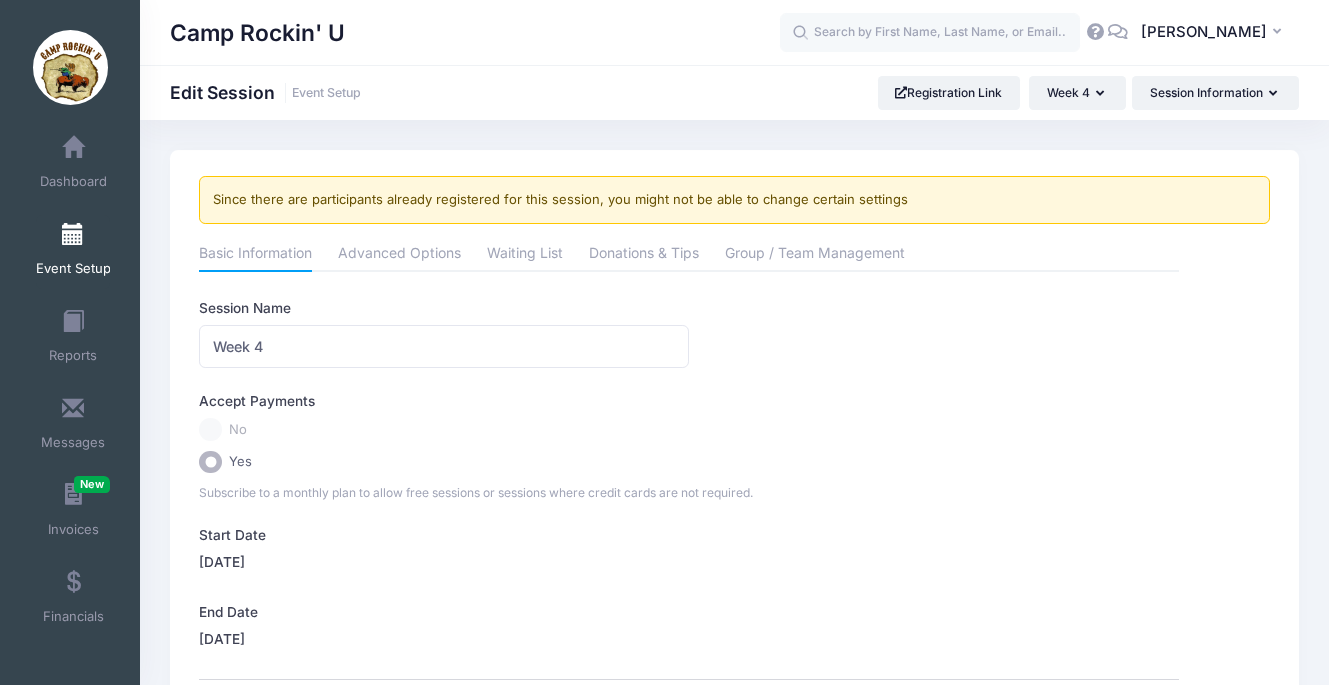 scroll, scrollTop: 0, scrollLeft: 0, axis: both 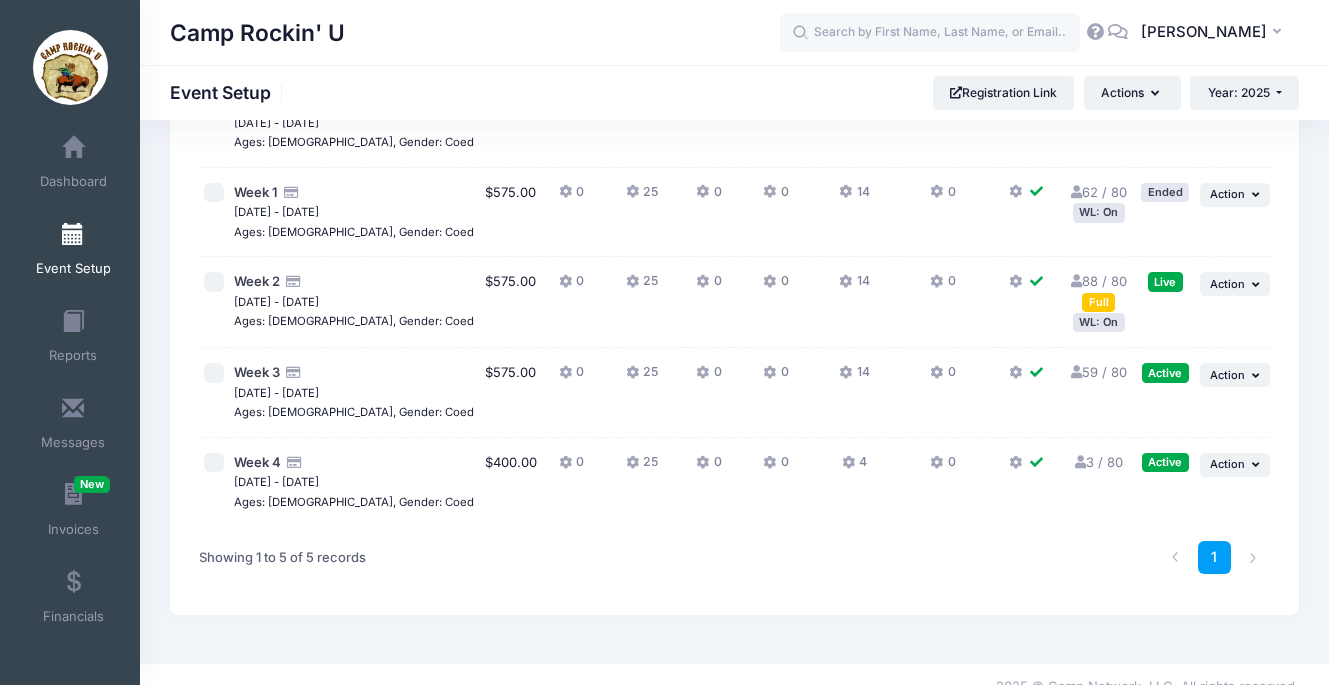 click at bounding box center (851, 463) 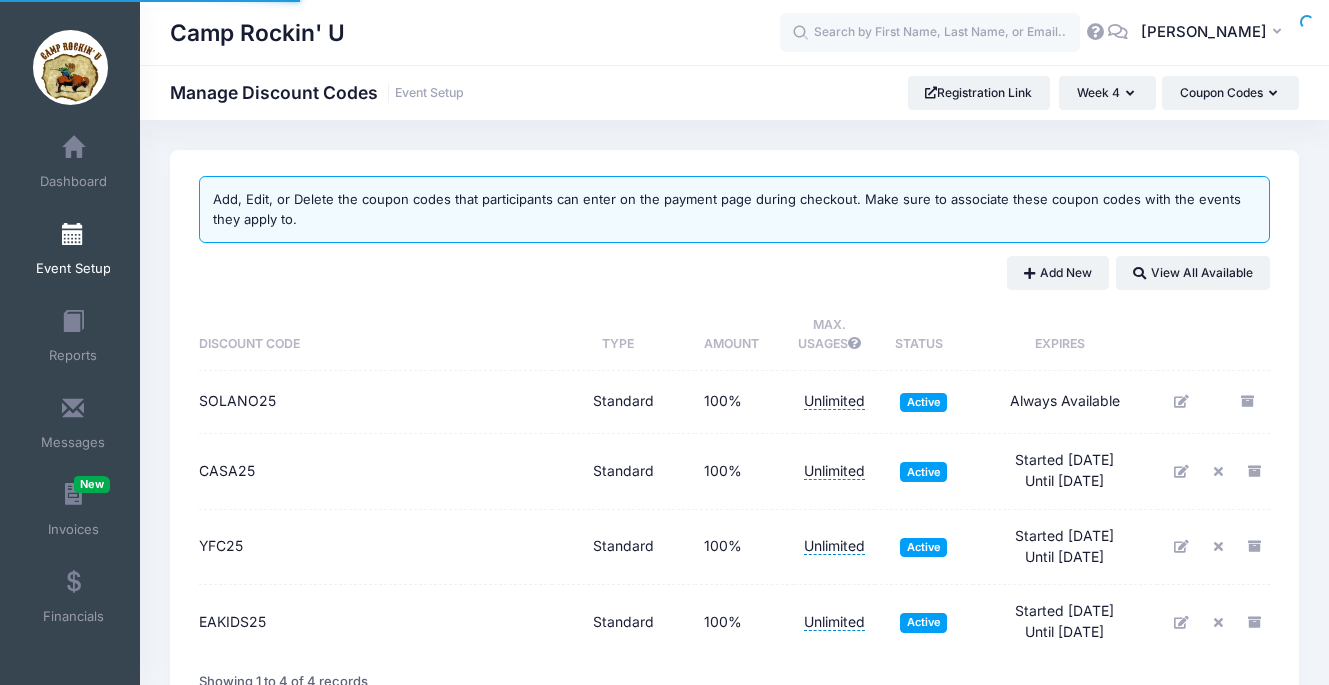 scroll, scrollTop: 0, scrollLeft: 0, axis: both 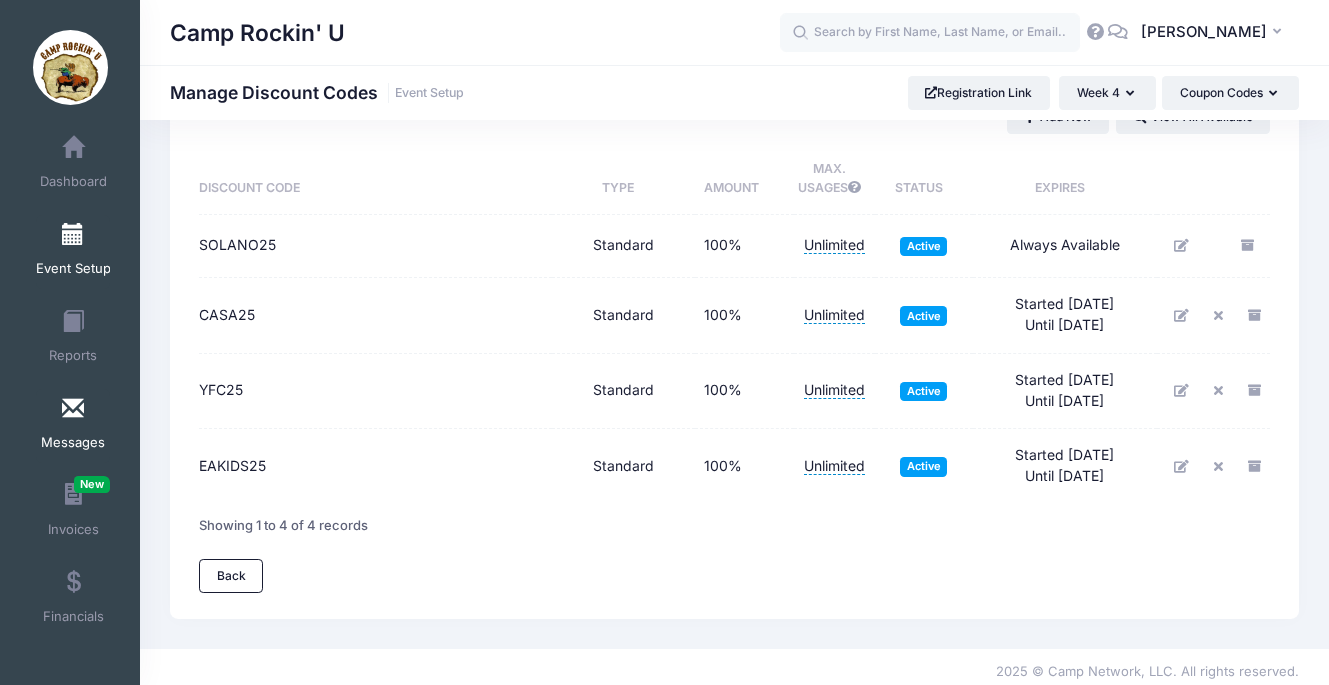 click at bounding box center (73, 409) 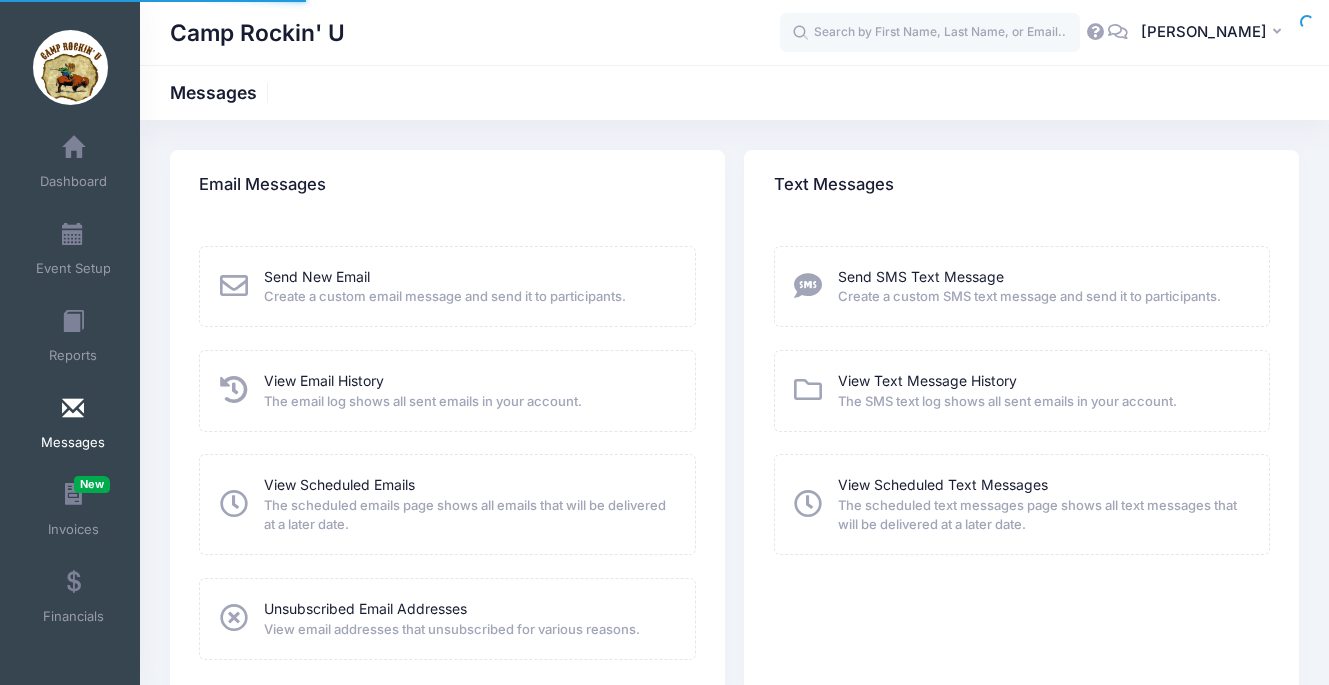 scroll, scrollTop: 0, scrollLeft: 0, axis: both 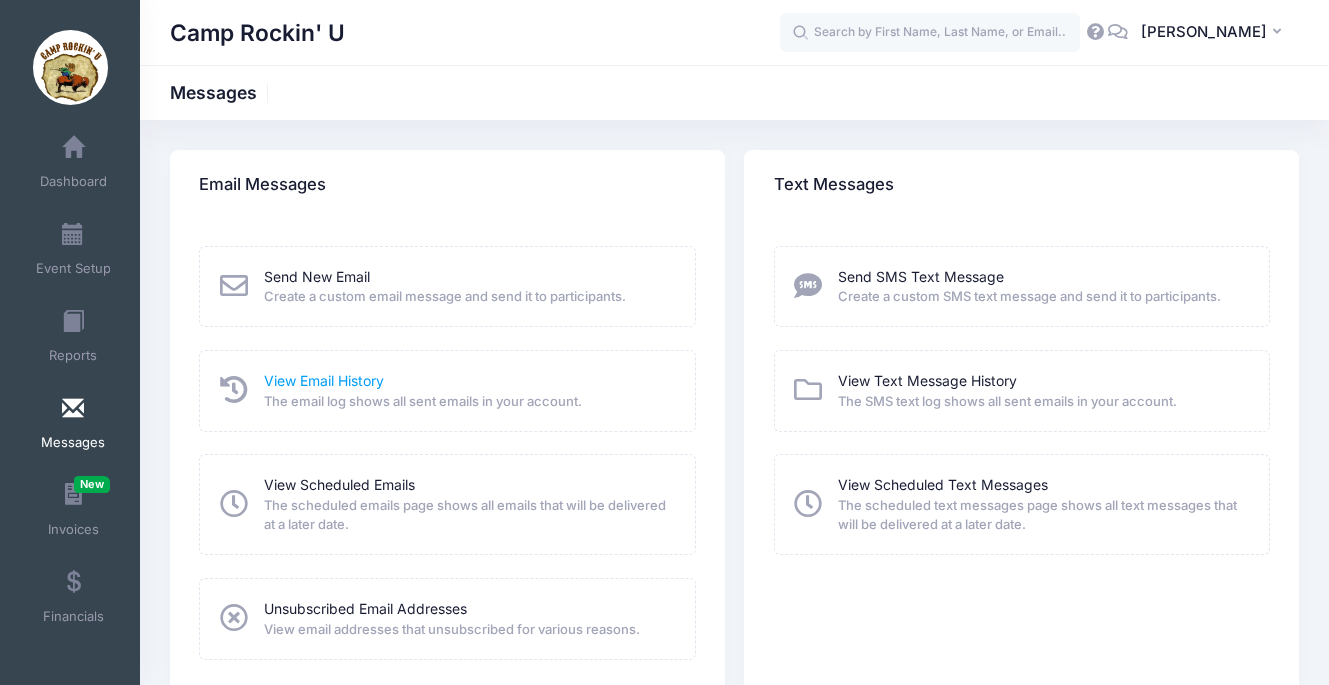 click on "View Email History" at bounding box center [324, 380] 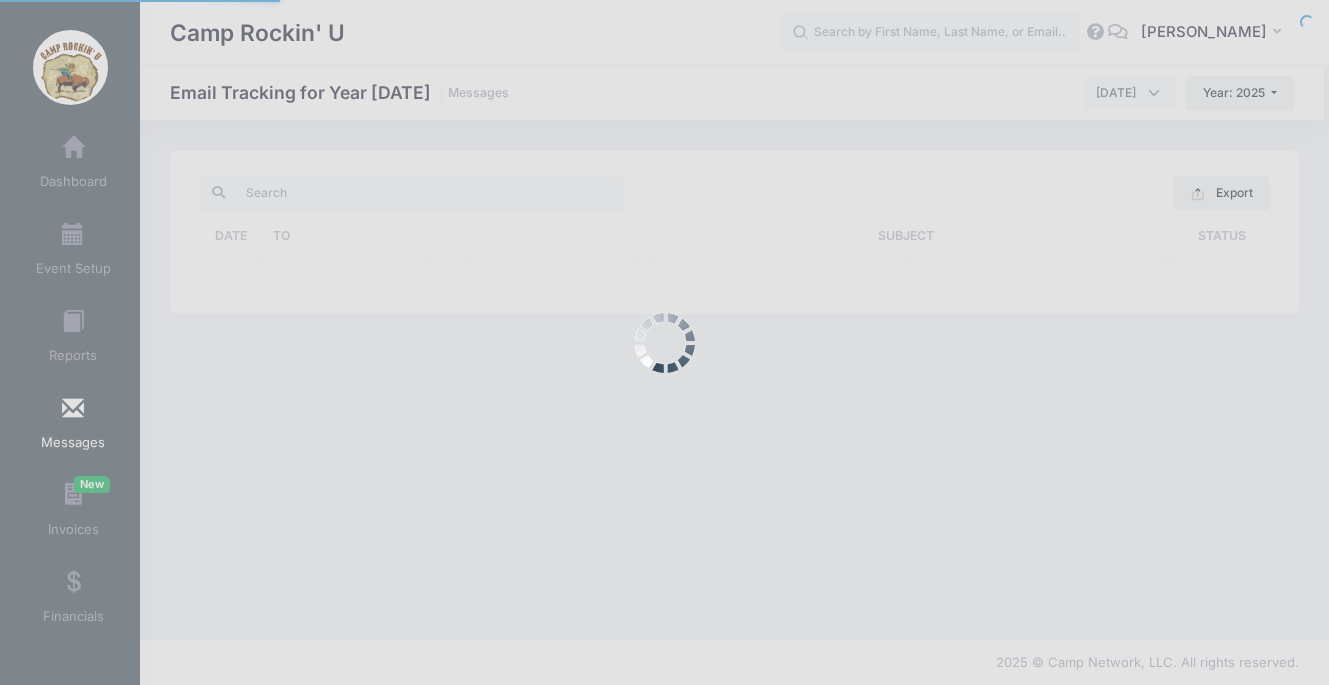 scroll, scrollTop: 0, scrollLeft: 0, axis: both 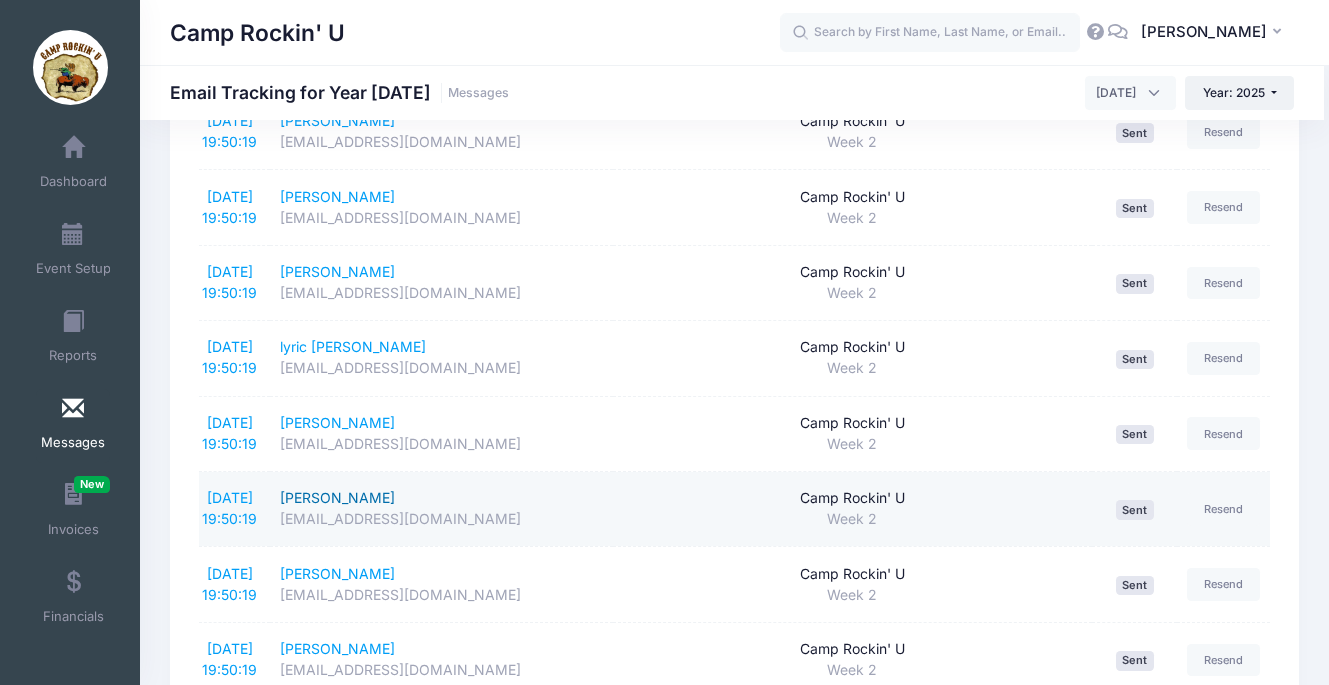 click on "Alexis Sheppard" at bounding box center [441, 498] 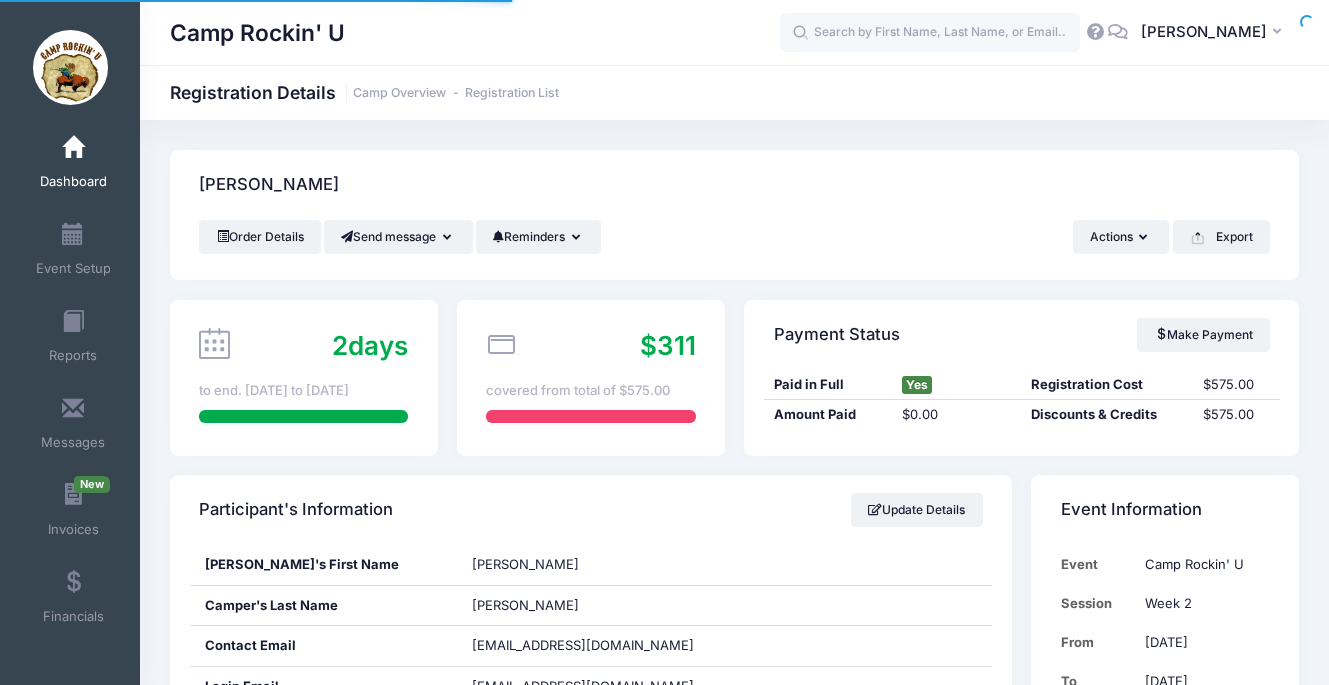 scroll, scrollTop: 0, scrollLeft: 0, axis: both 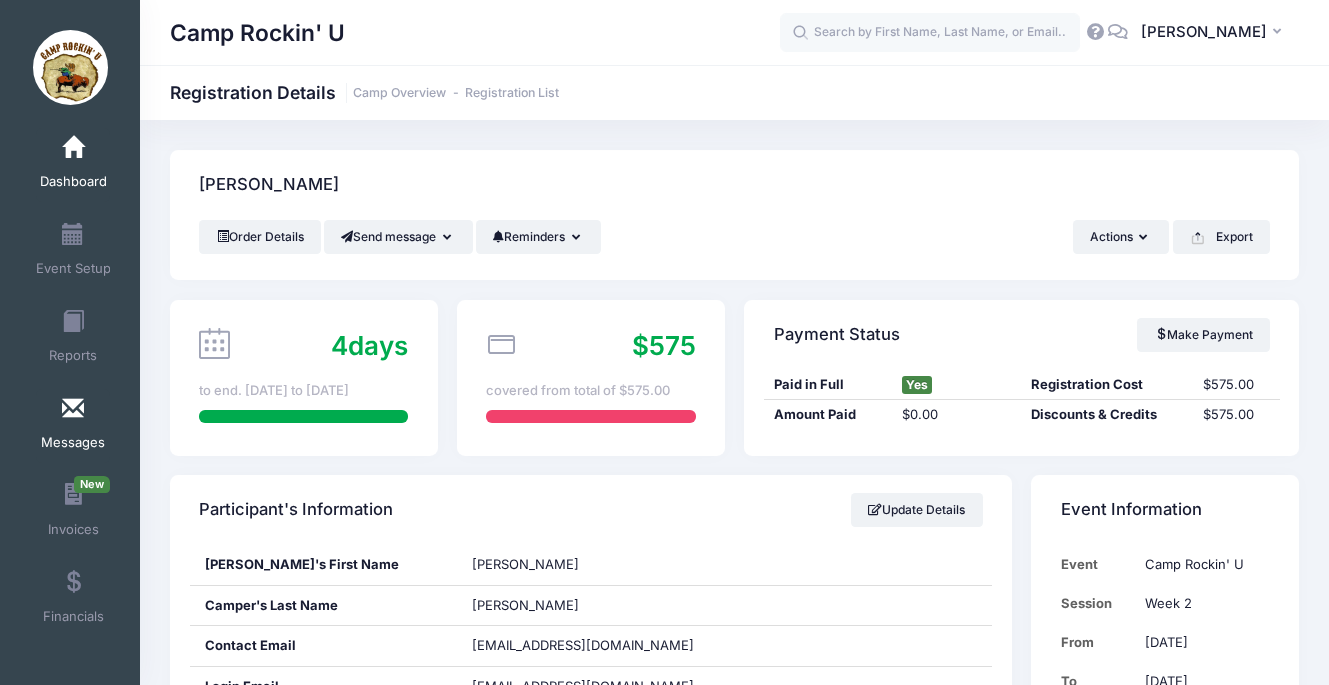 click at bounding box center [73, 409] 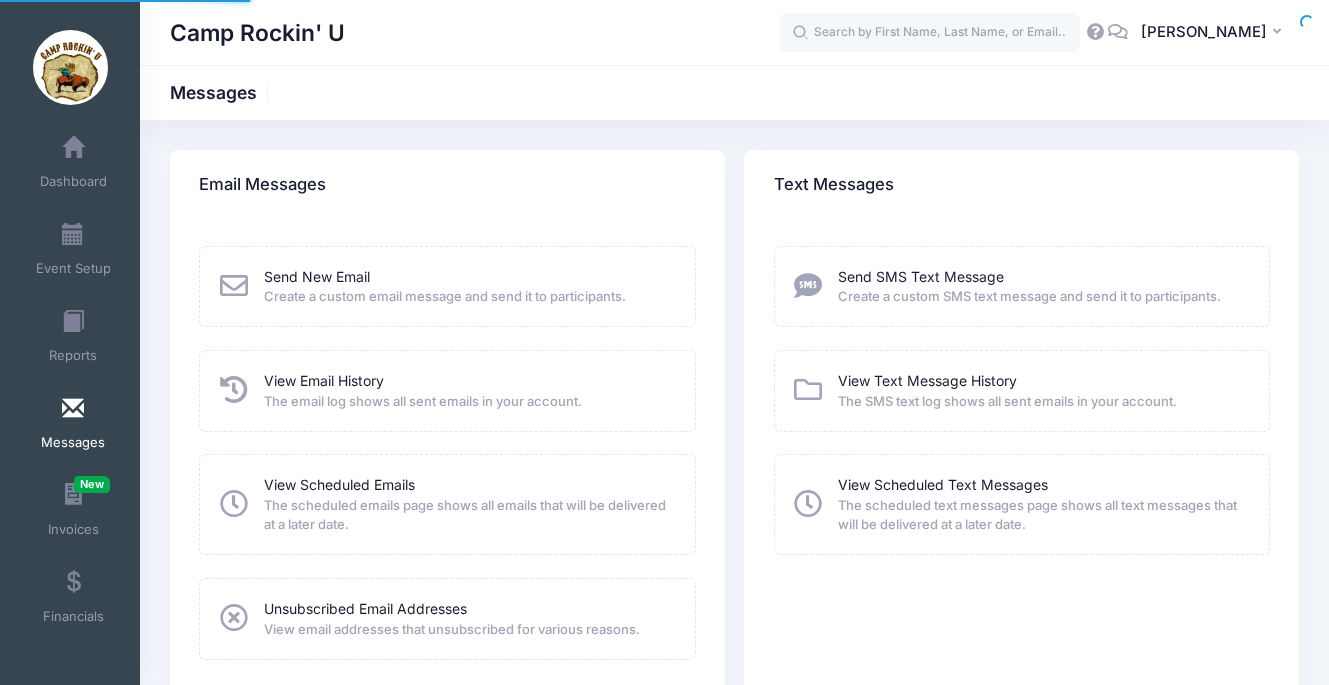 scroll, scrollTop: 0, scrollLeft: 0, axis: both 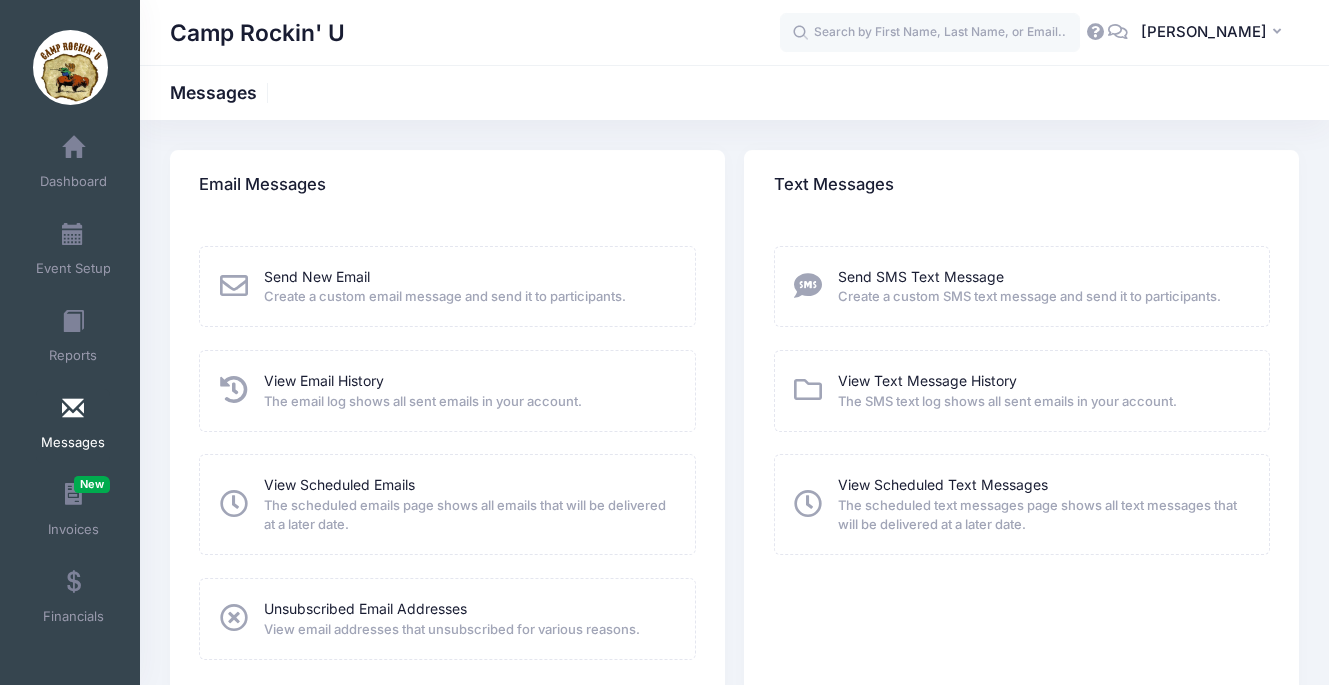 click on "View Email History The email log shows all sent emails in your account." at bounding box center [423, 391] 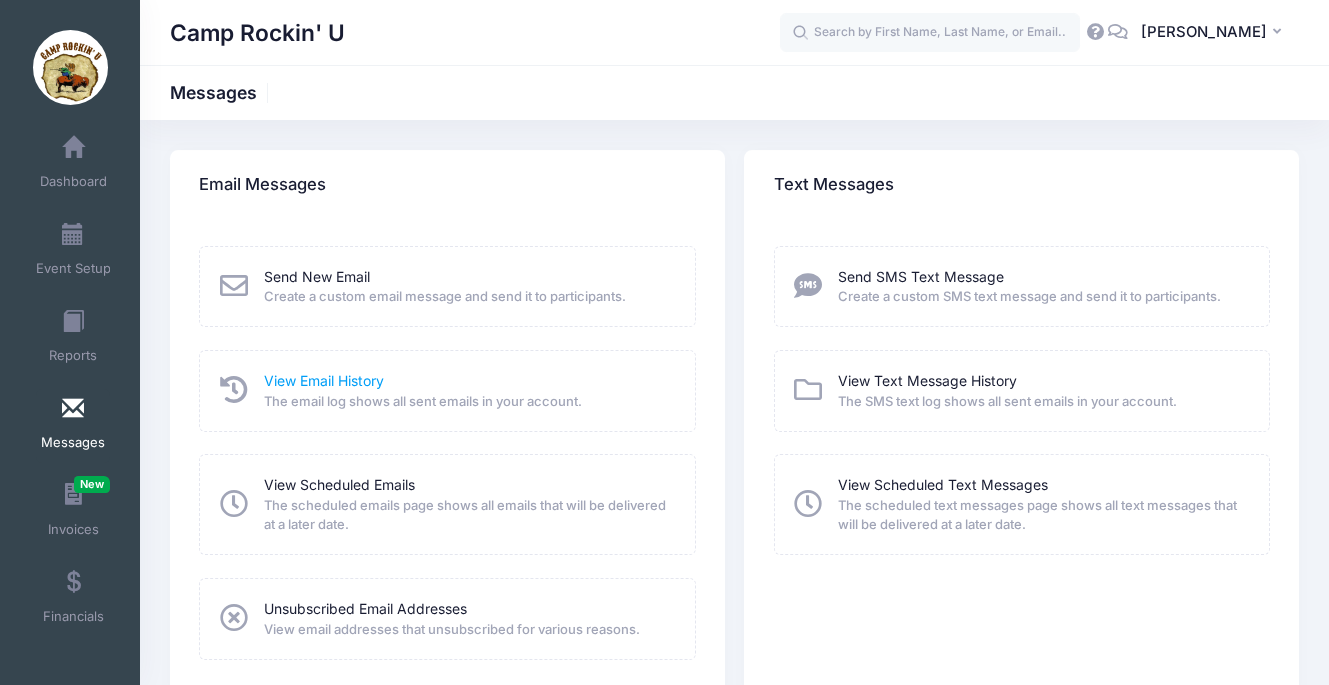 click on "View Email History" at bounding box center [324, 380] 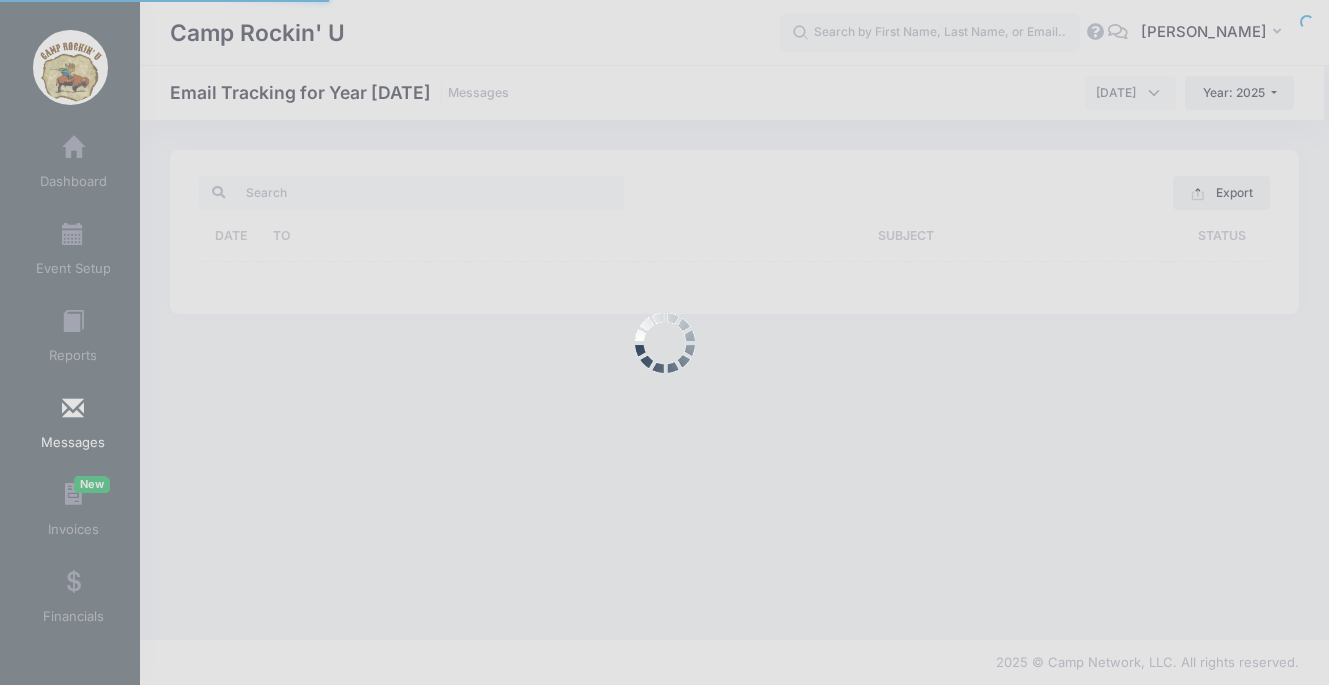 scroll, scrollTop: 0, scrollLeft: 0, axis: both 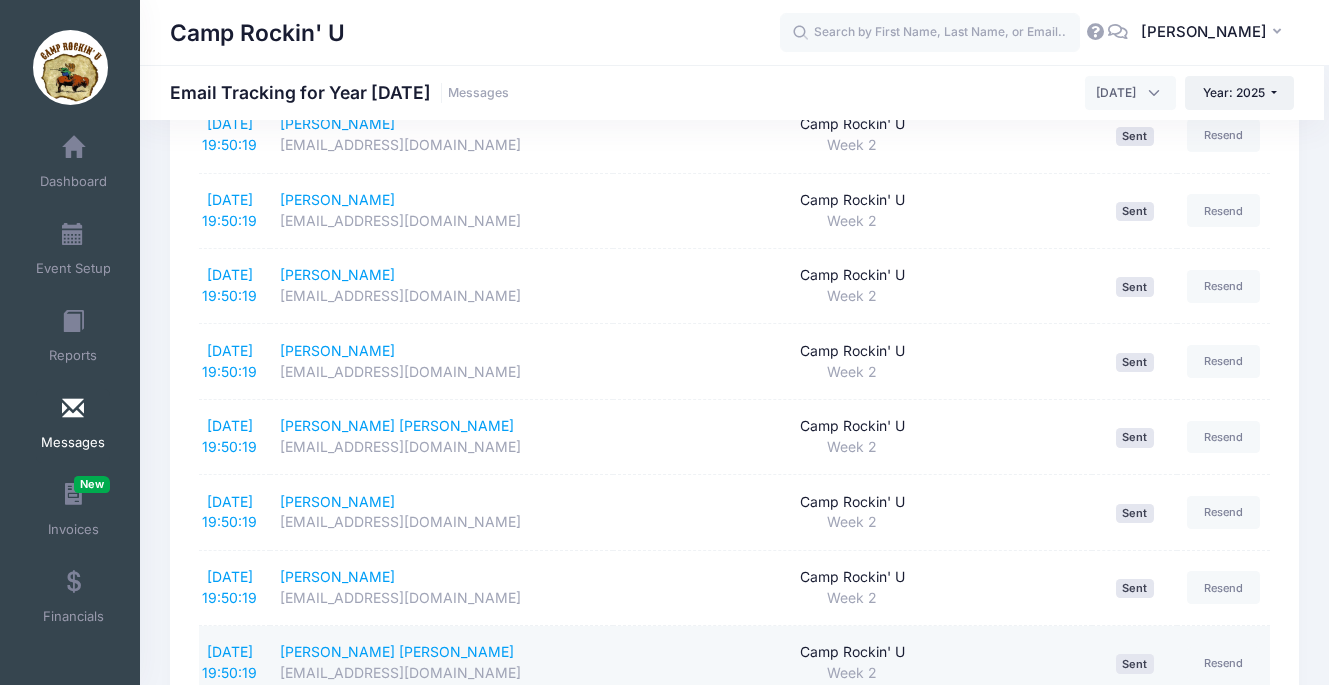 click on "Week 2" at bounding box center (852, 673) 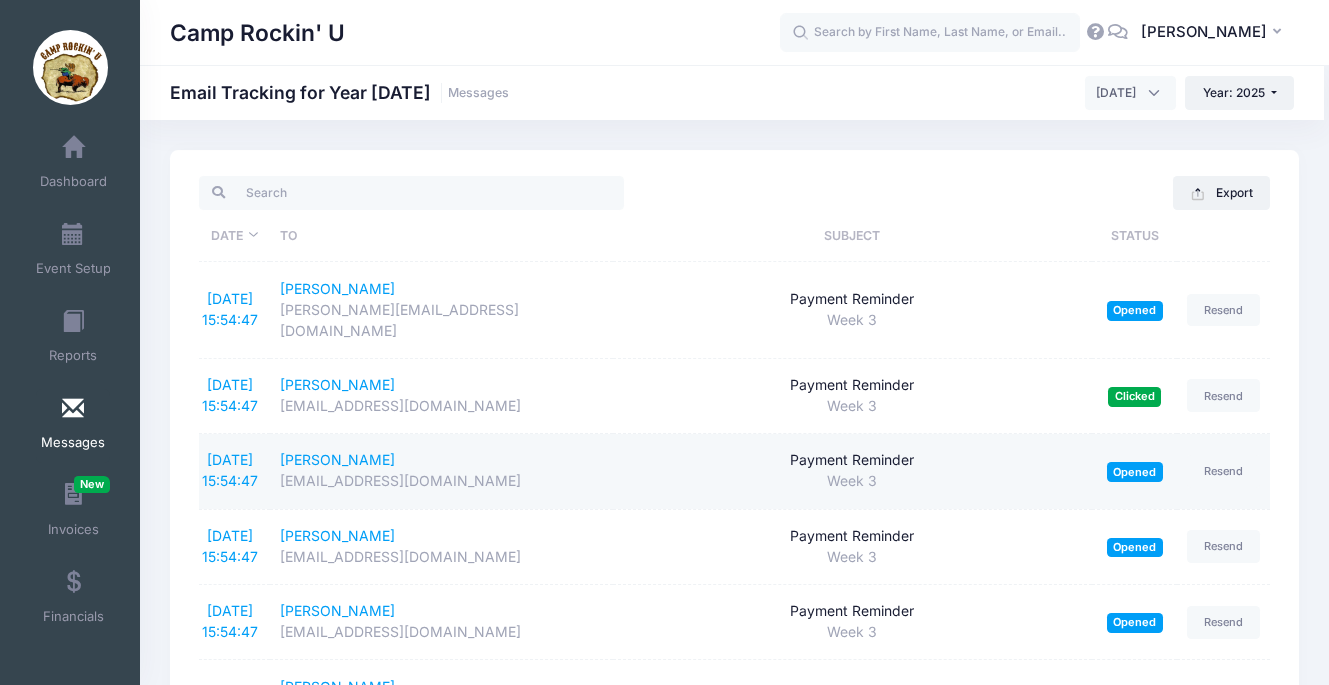 scroll, scrollTop: 0, scrollLeft: 0, axis: both 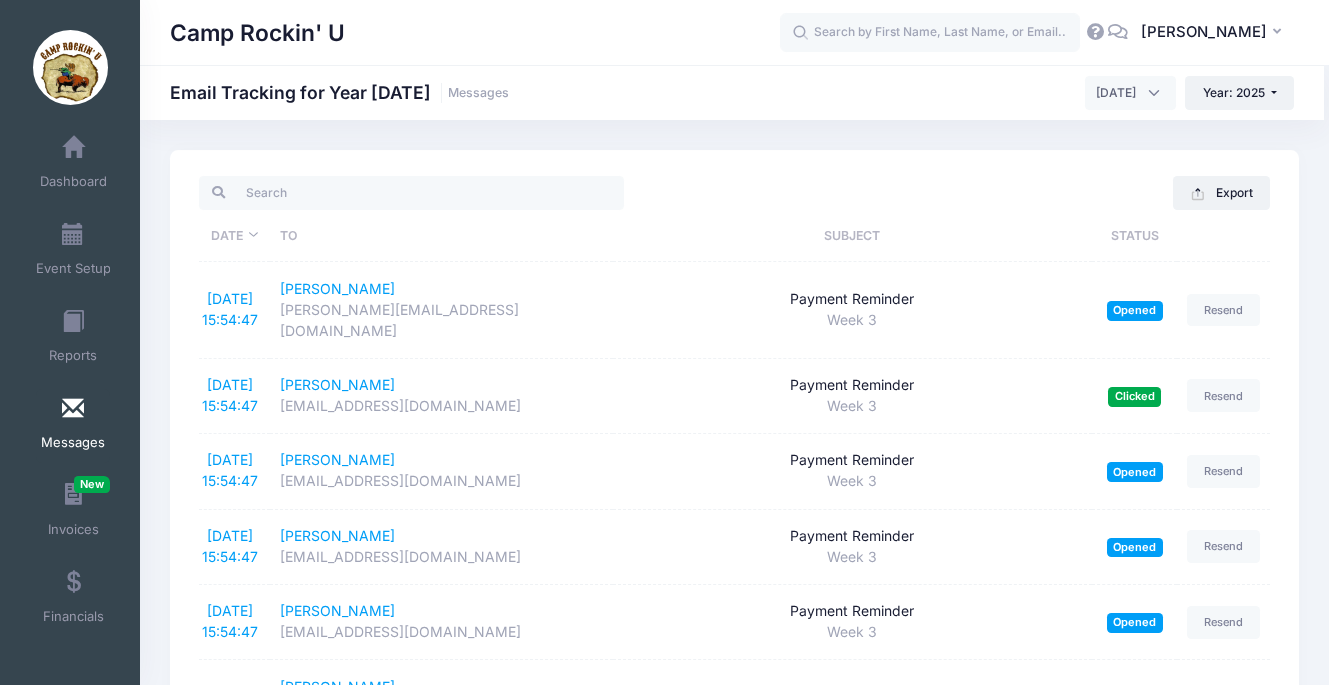 click at bounding box center [73, 409] 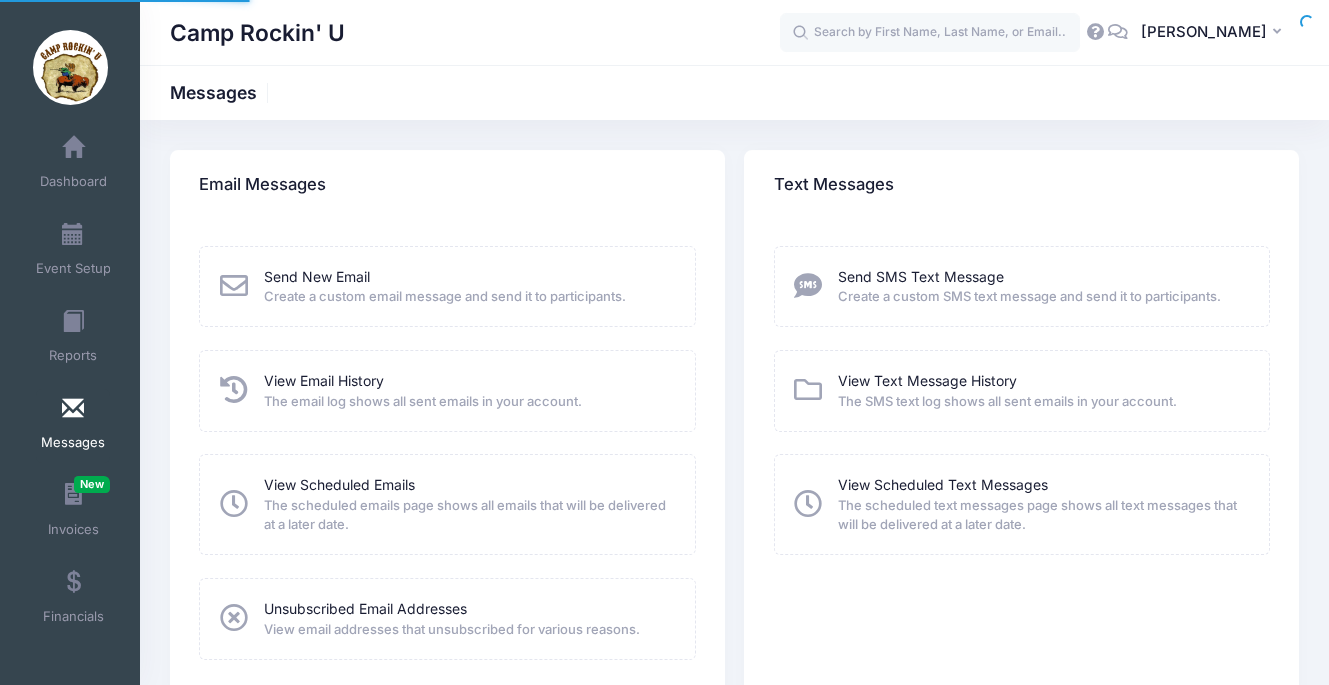 scroll, scrollTop: 0, scrollLeft: 0, axis: both 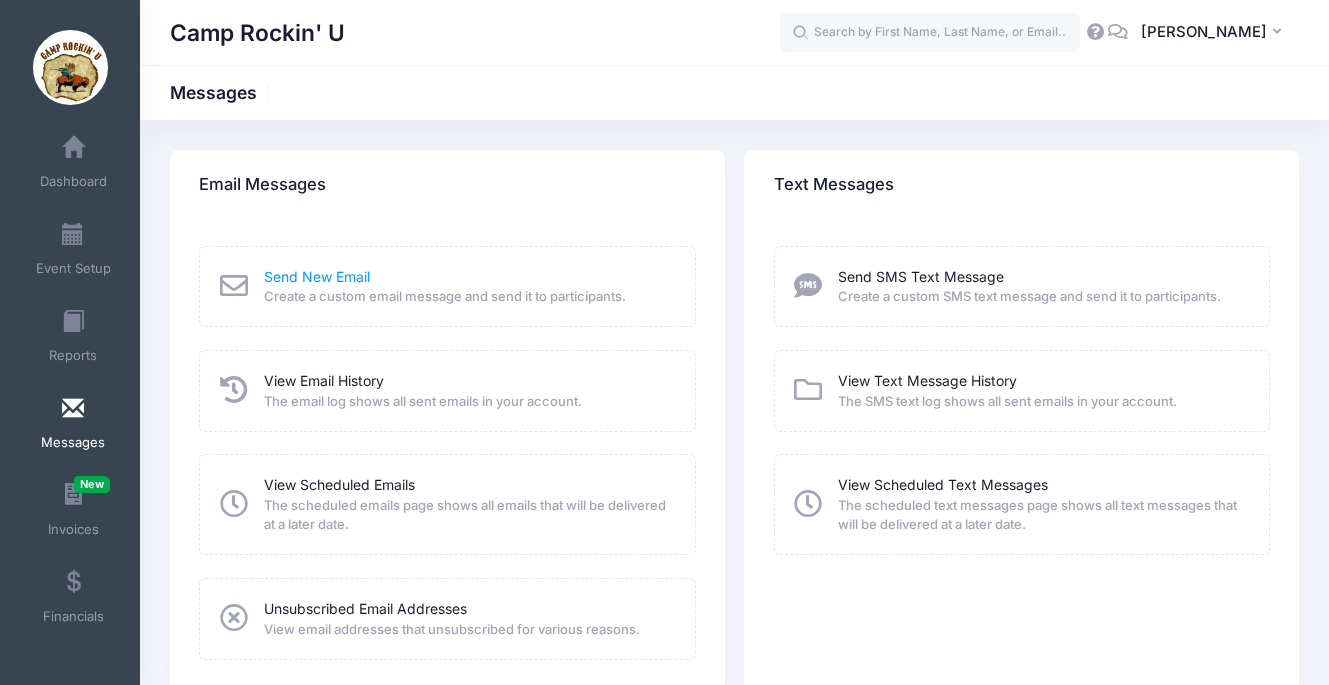 click on "Send New Email" at bounding box center (317, 276) 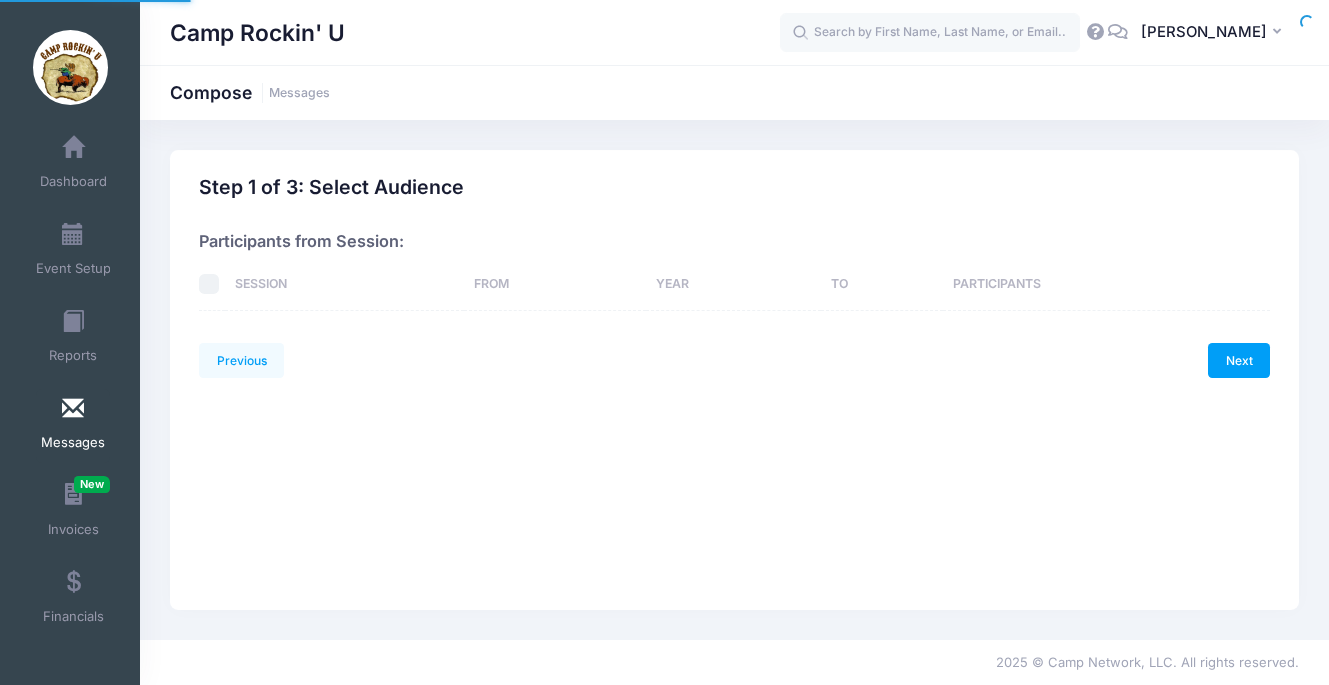 scroll, scrollTop: 0, scrollLeft: 0, axis: both 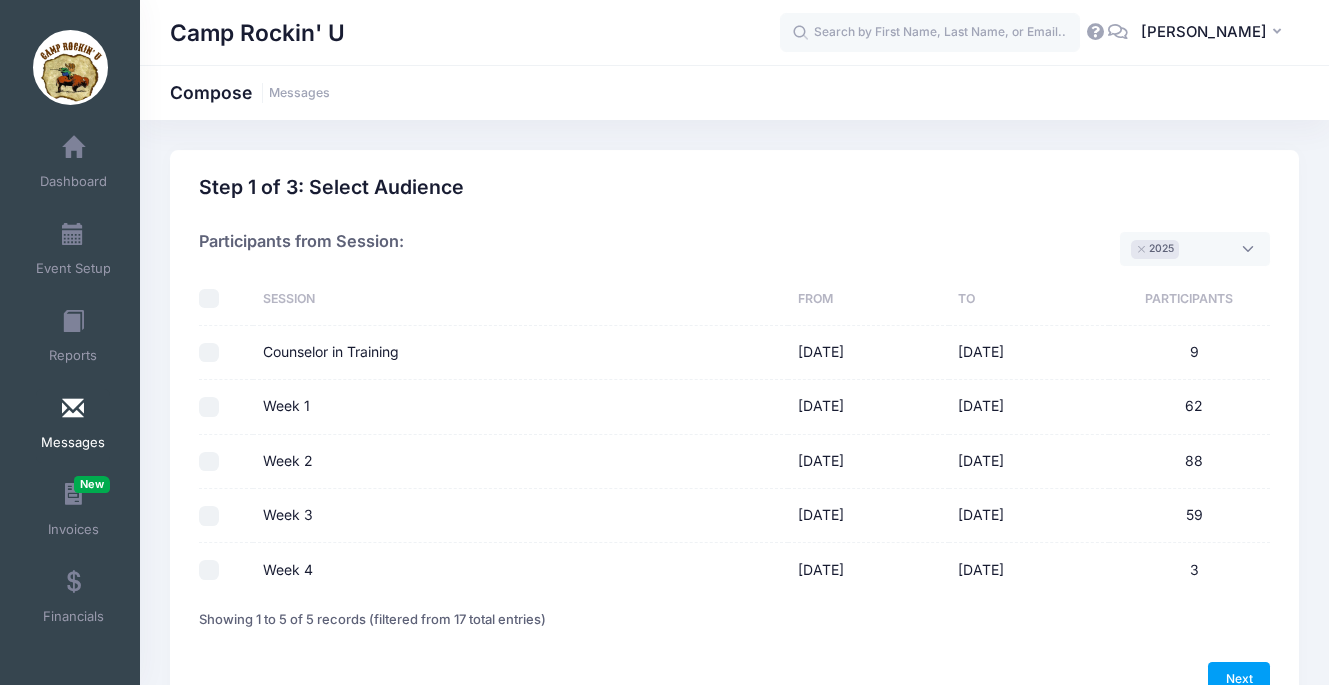 click on "Week 2" at bounding box center (209, 462) 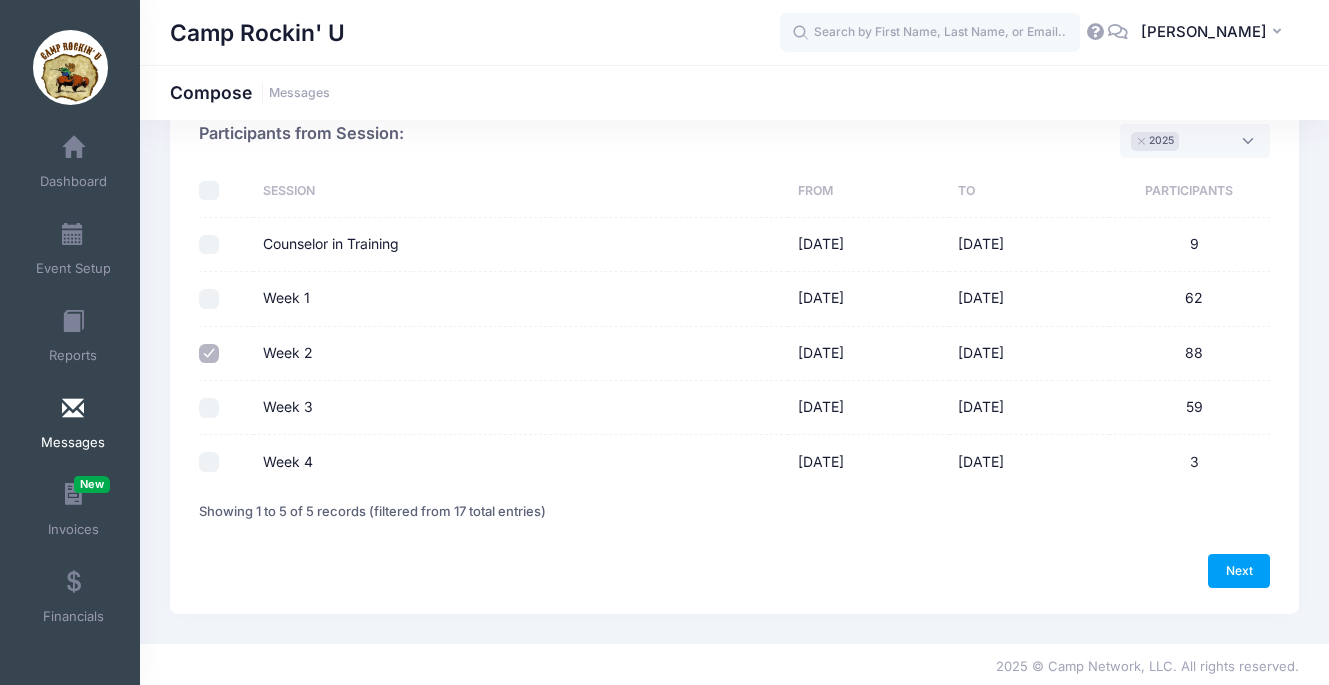 scroll, scrollTop: 107, scrollLeft: 0, axis: vertical 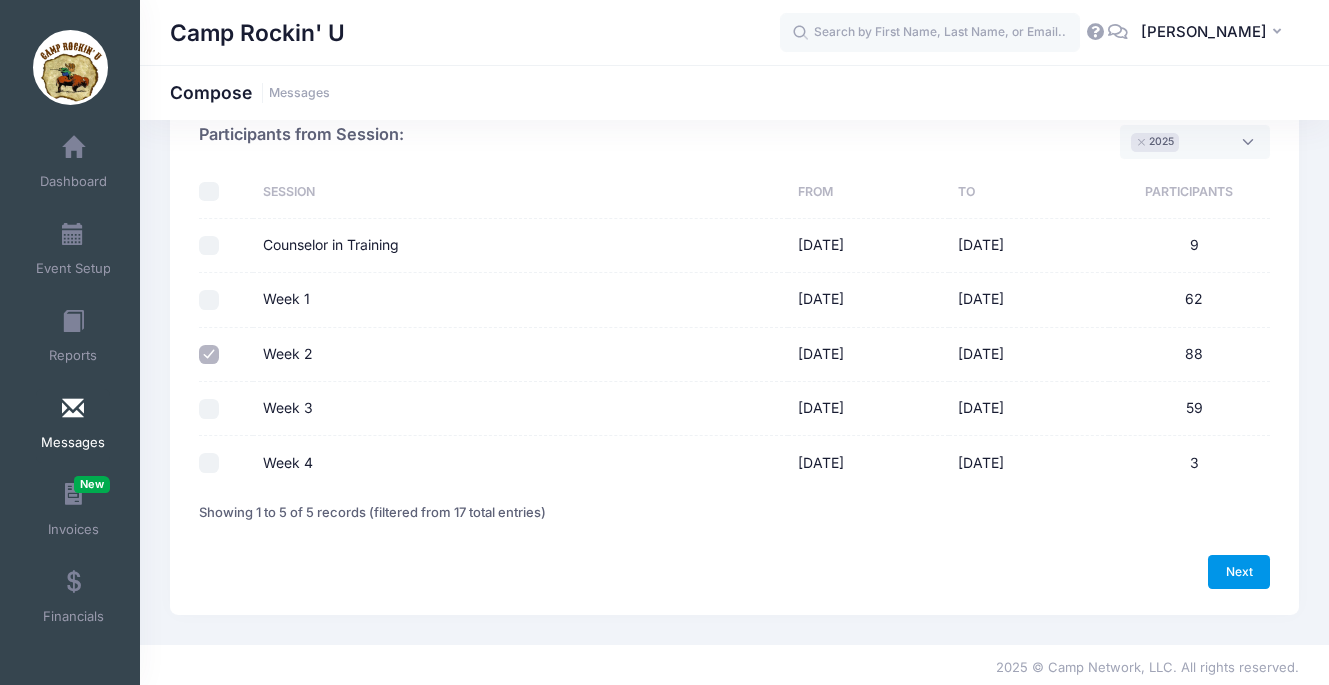 click on "Next" at bounding box center [1239, 572] 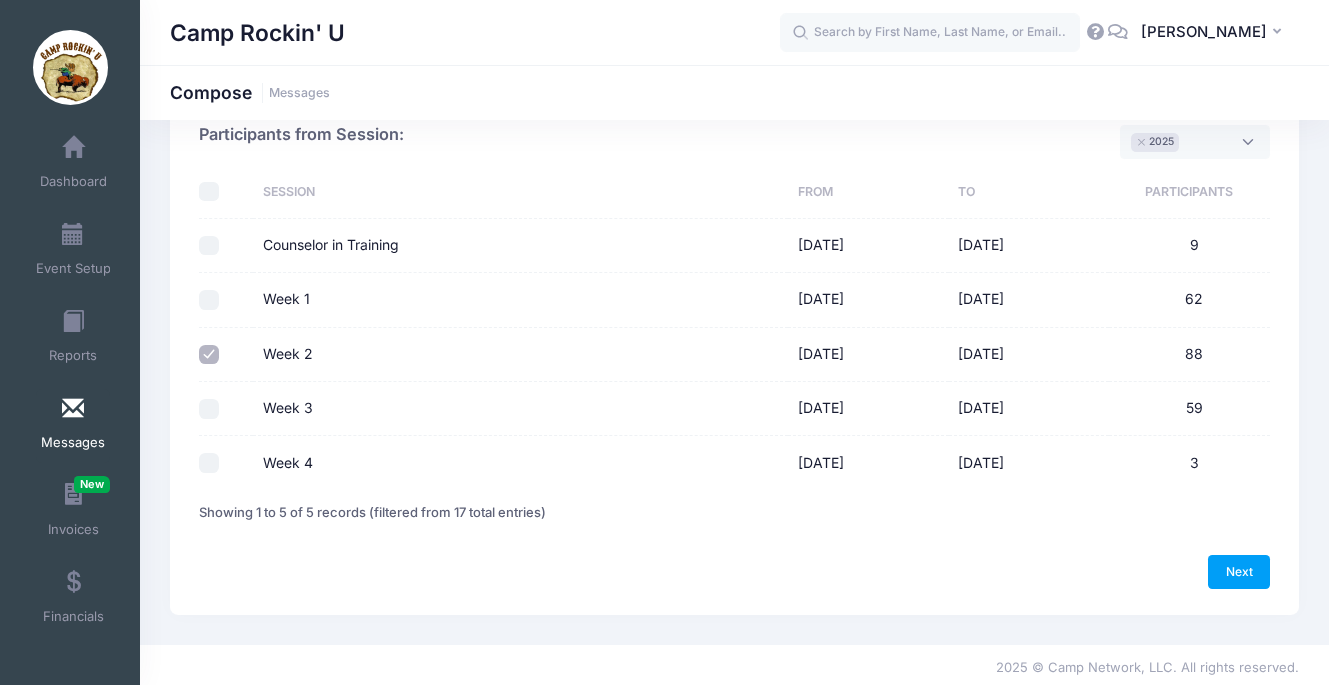 scroll, scrollTop: 0, scrollLeft: 0, axis: both 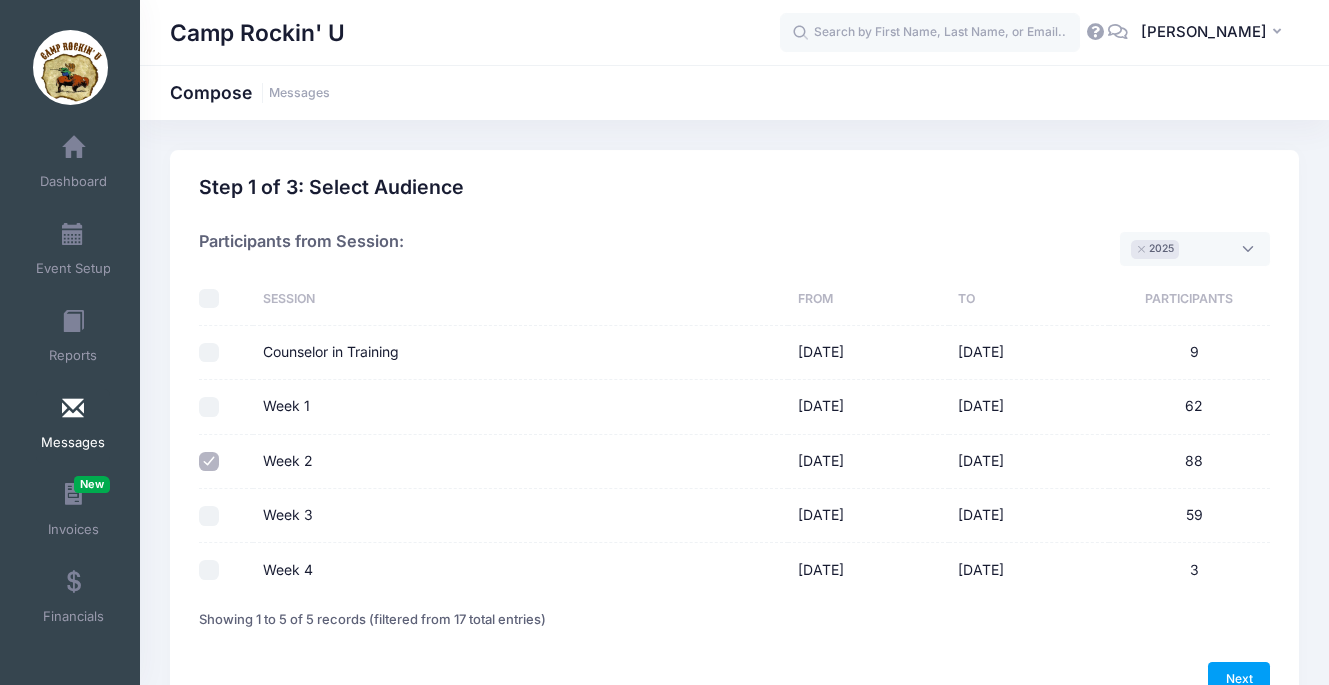 select on "50" 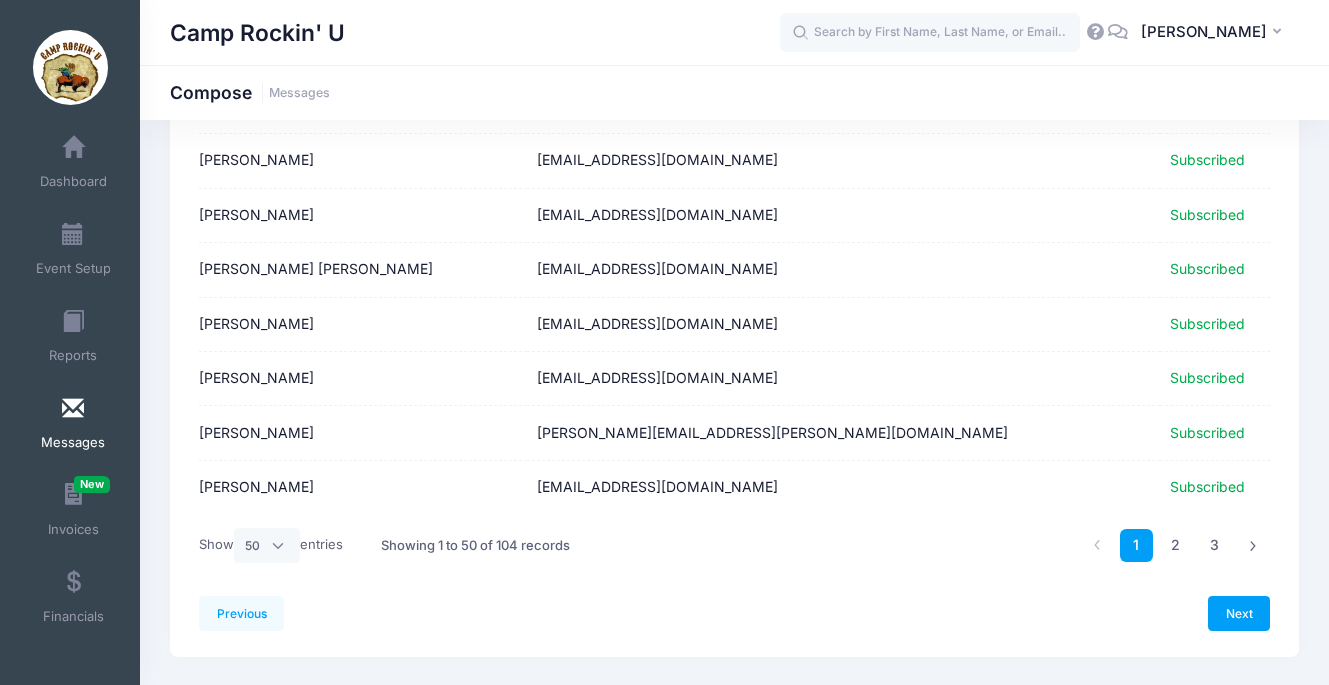 scroll, scrollTop: 2505, scrollLeft: 0, axis: vertical 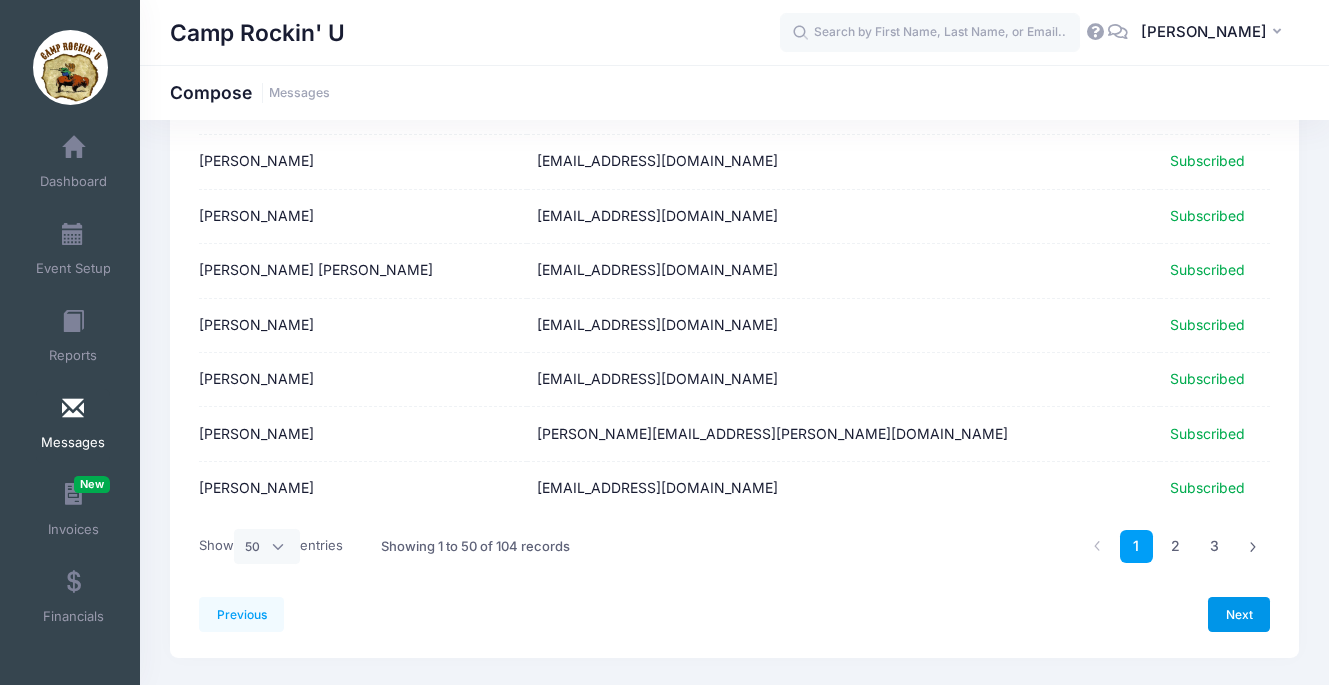 click on "Next" at bounding box center [1239, 614] 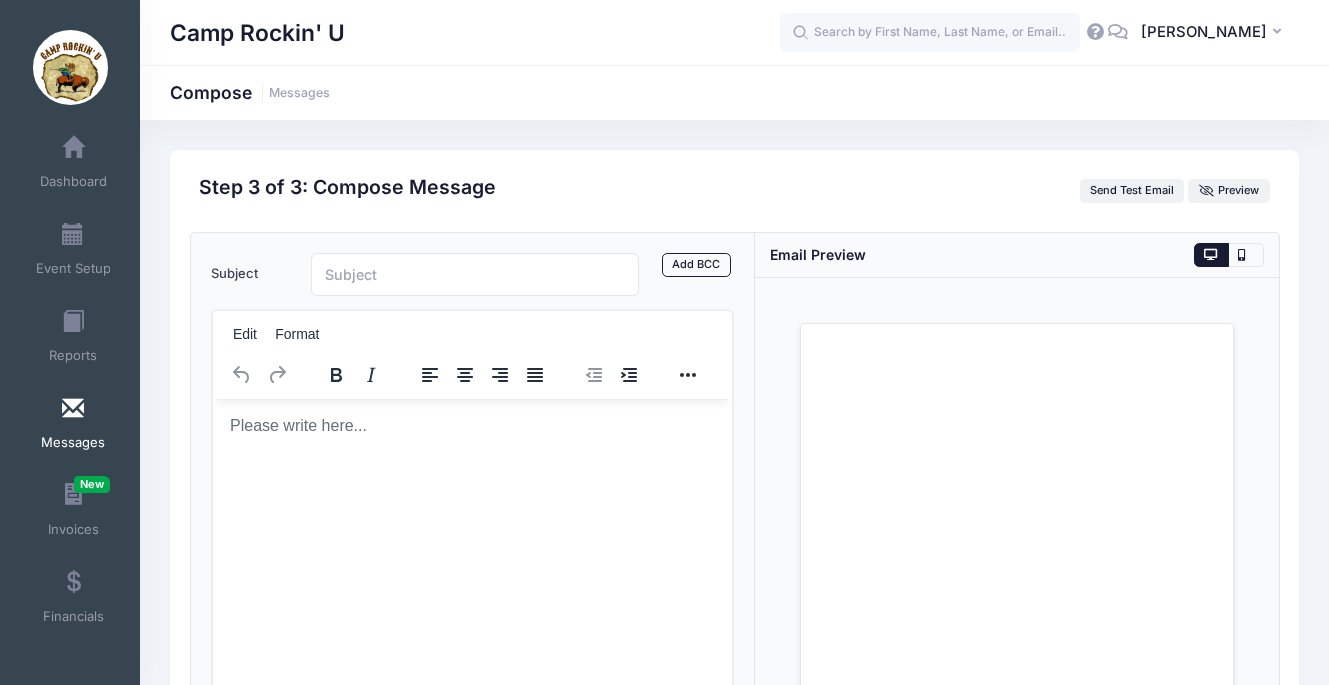 scroll, scrollTop: 0, scrollLeft: 0, axis: both 